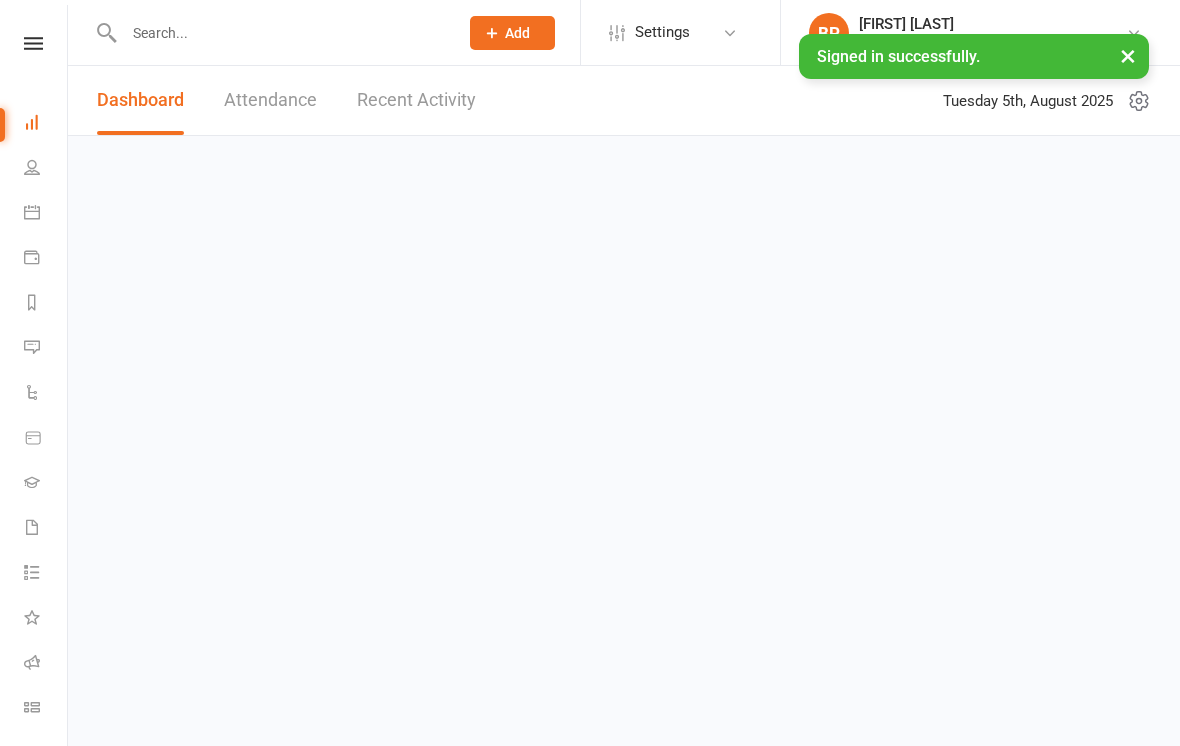 scroll, scrollTop: 0, scrollLeft: 0, axis: both 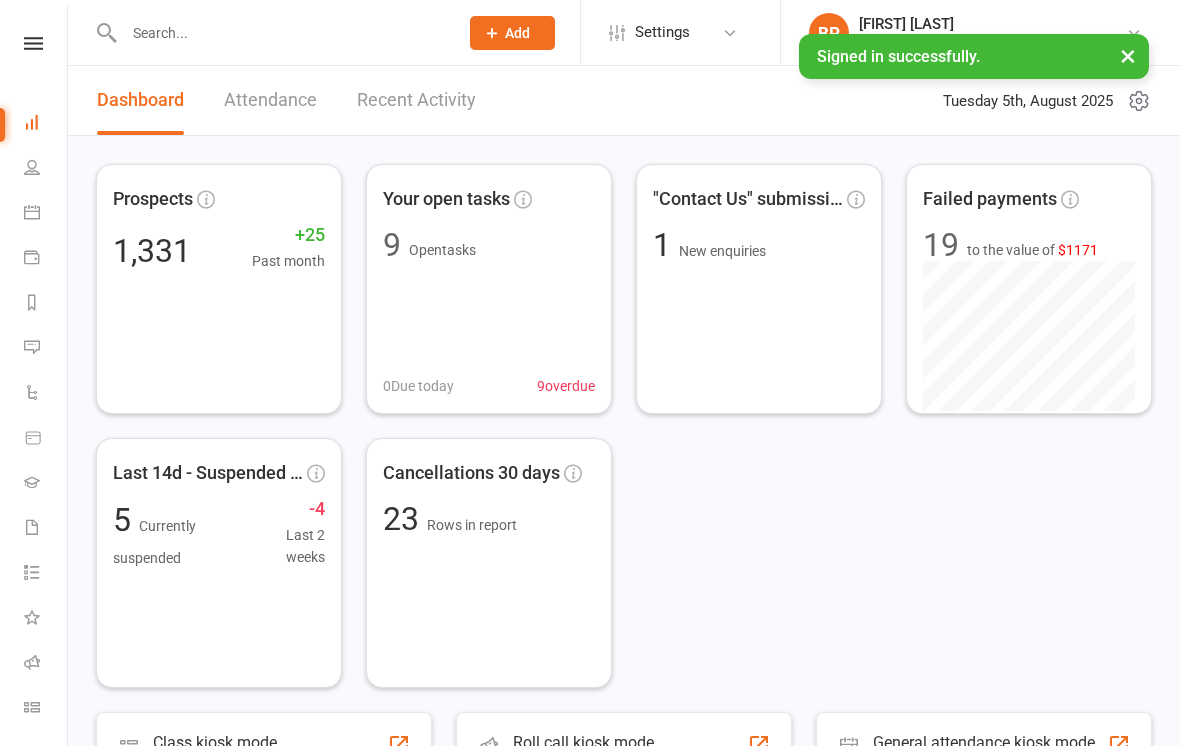 click at bounding box center [281, 33] 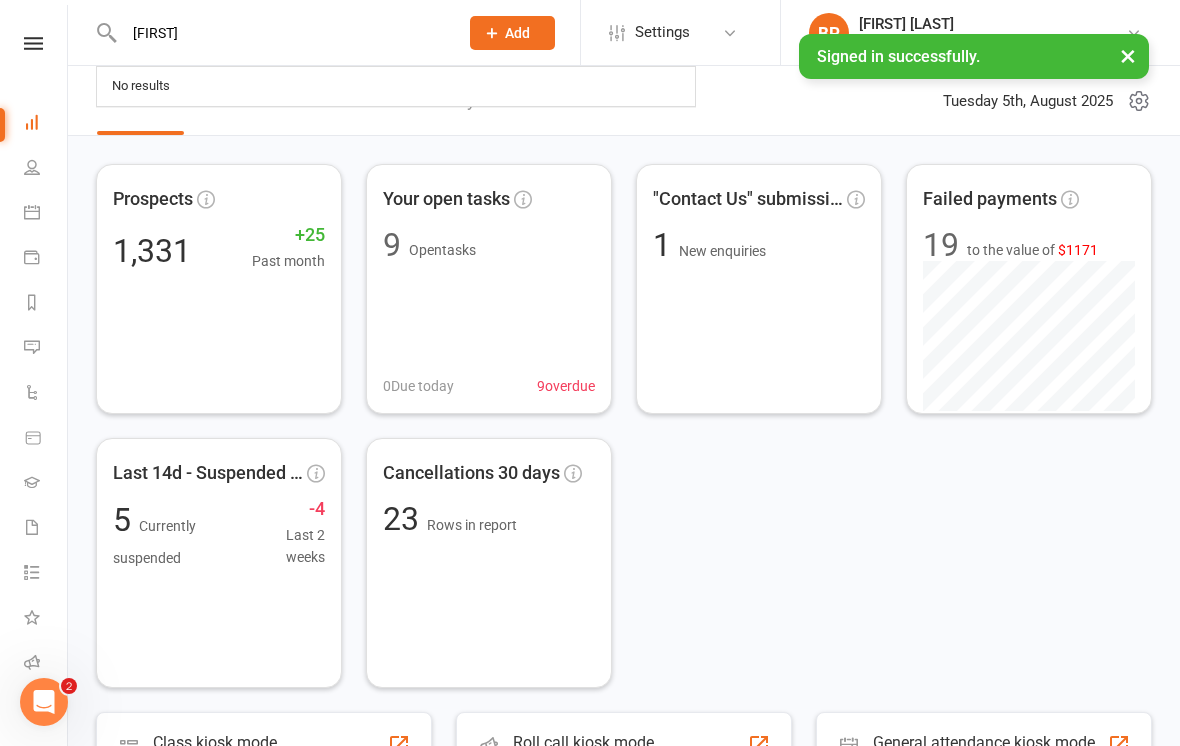 scroll, scrollTop: 0, scrollLeft: 0, axis: both 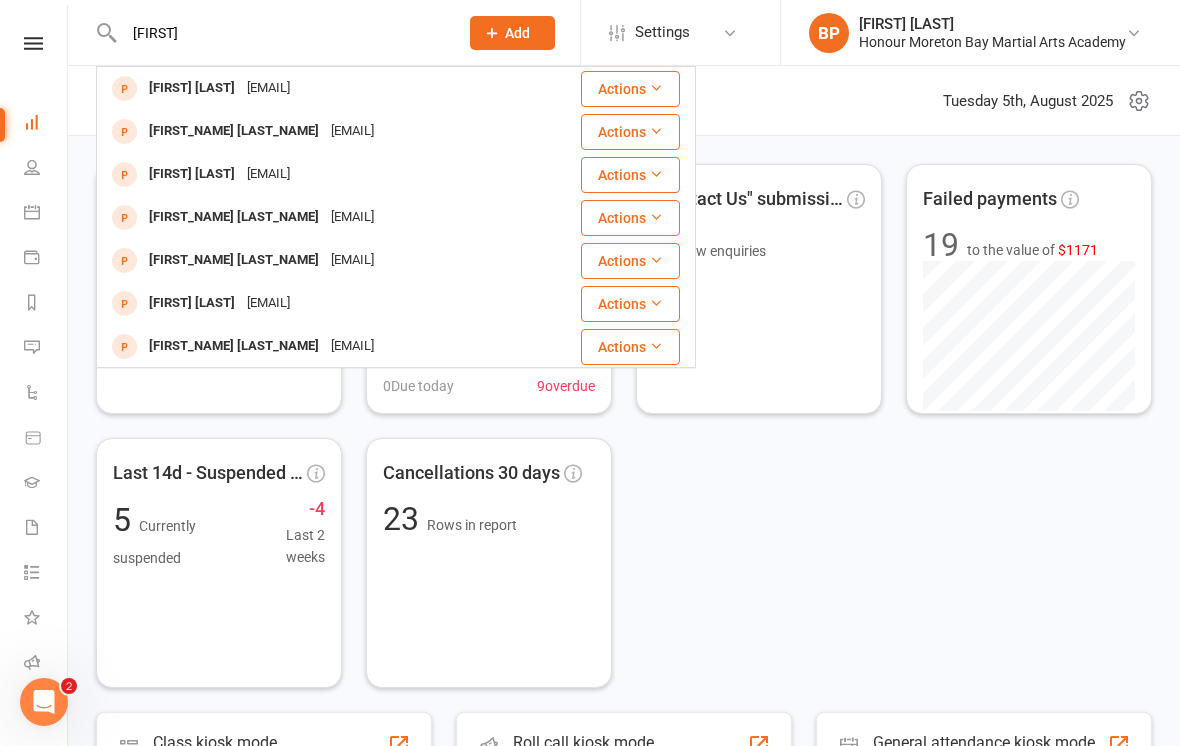 type on "[FIRST]" 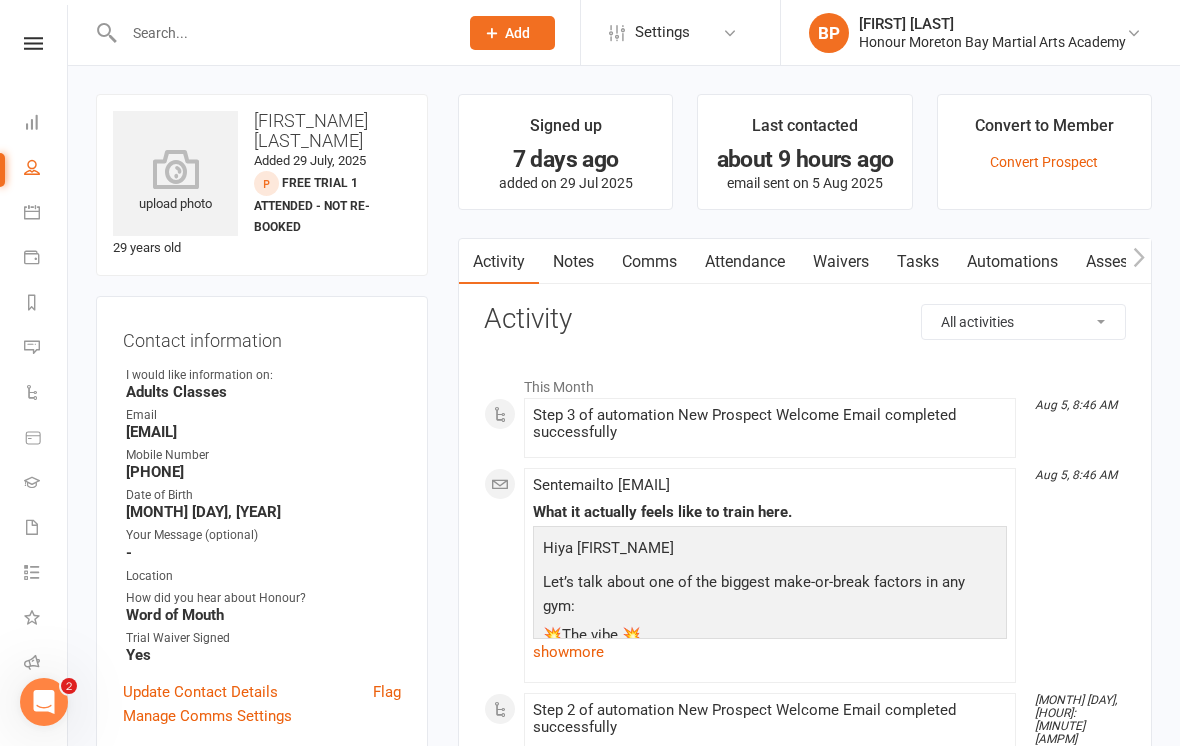 click on "Waivers" at bounding box center (841, 262) 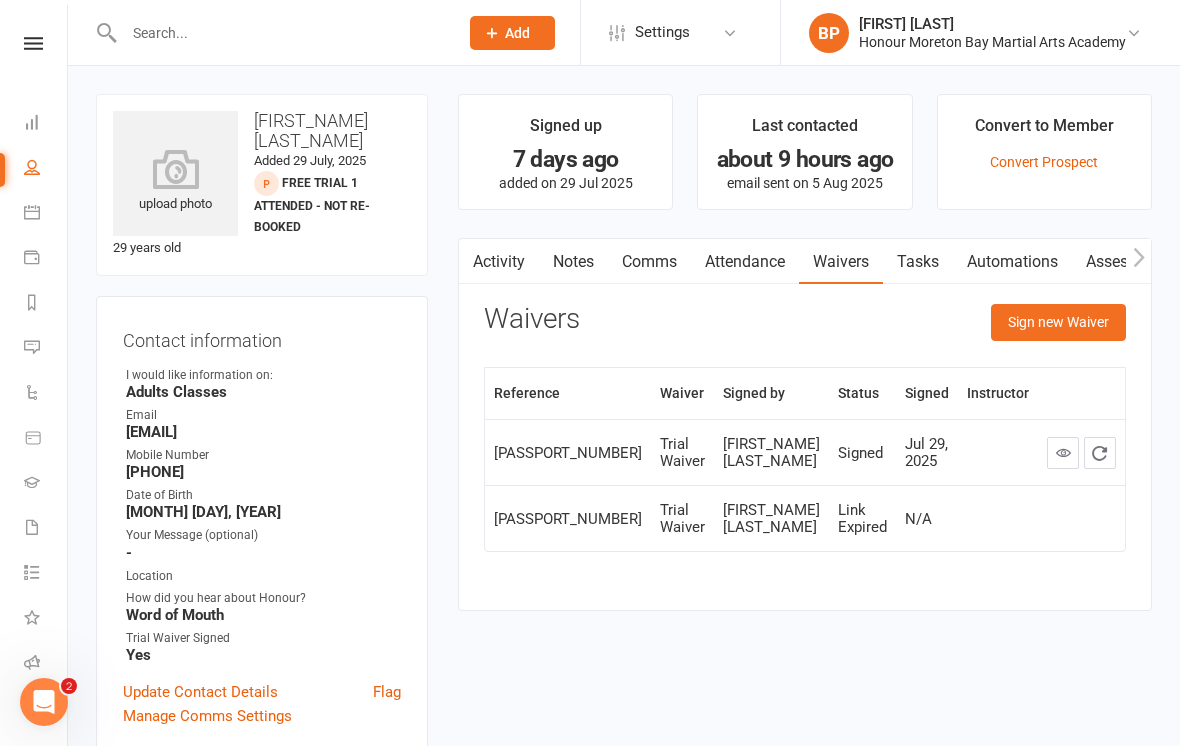 click on "Sign new Waiver" at bounding box center [1058, 322] 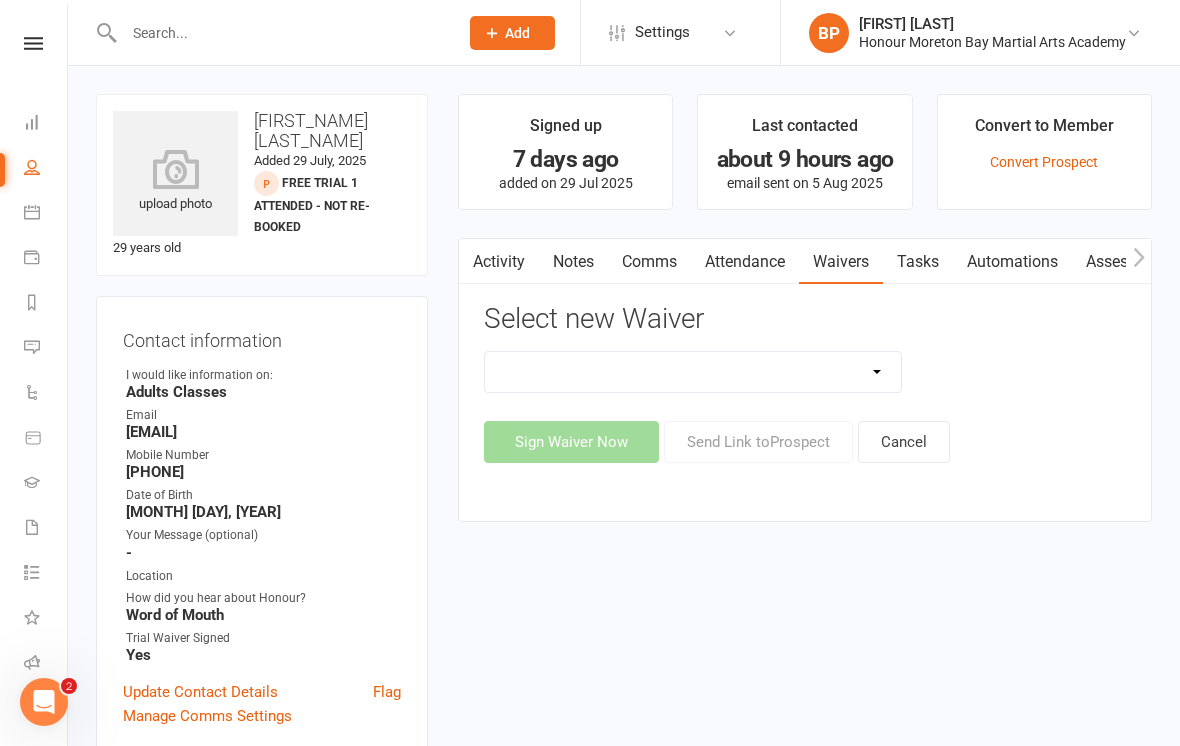 click on "50% OFF - Membership Activation Form Bank Authority Change Form FairPlay Voucher: Kids/Teens School Term Membership Family Membership Activation Form Honour Membership Sign Up Kids / Teens School Term Upfront (10 weeks) Membership CHANGE Form Muay Thai Camp Pay as you go Casual Class / PT Waiver Trial Waiver Updated Membership Terms Upgrade Membership Form" at bounding box center [693, 372] 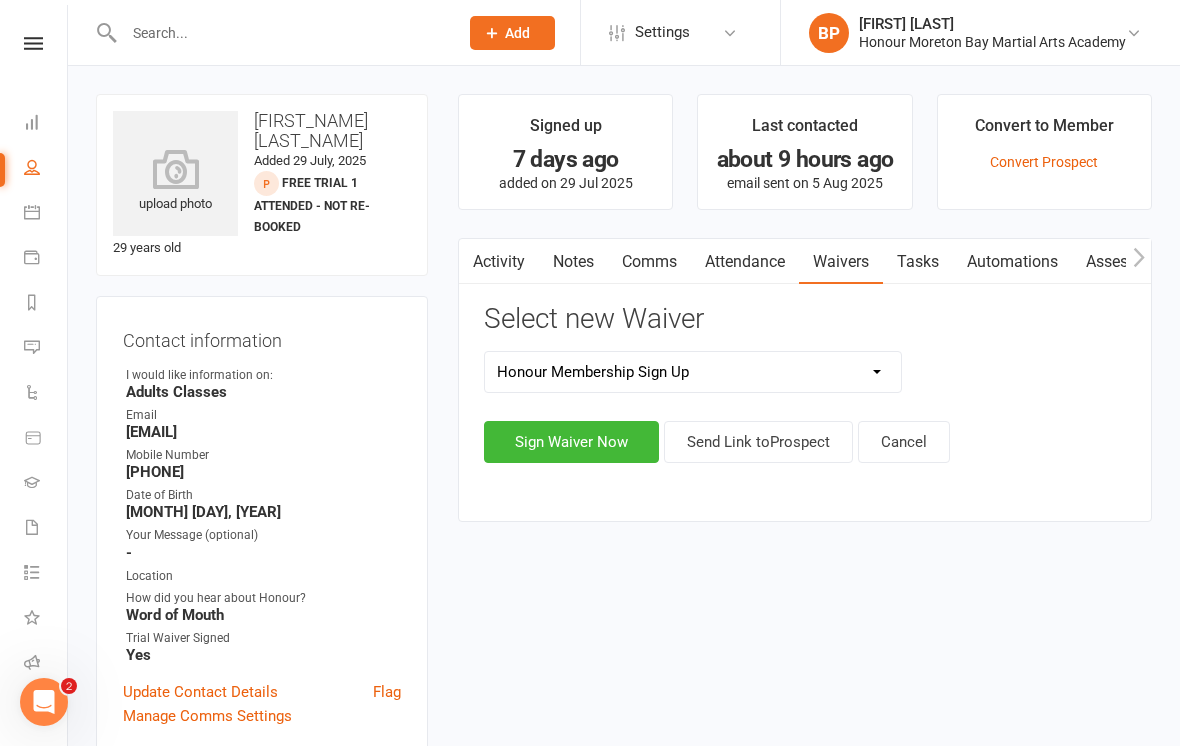 click on "Sign Waiver Now" at bounding box center (571, 442) 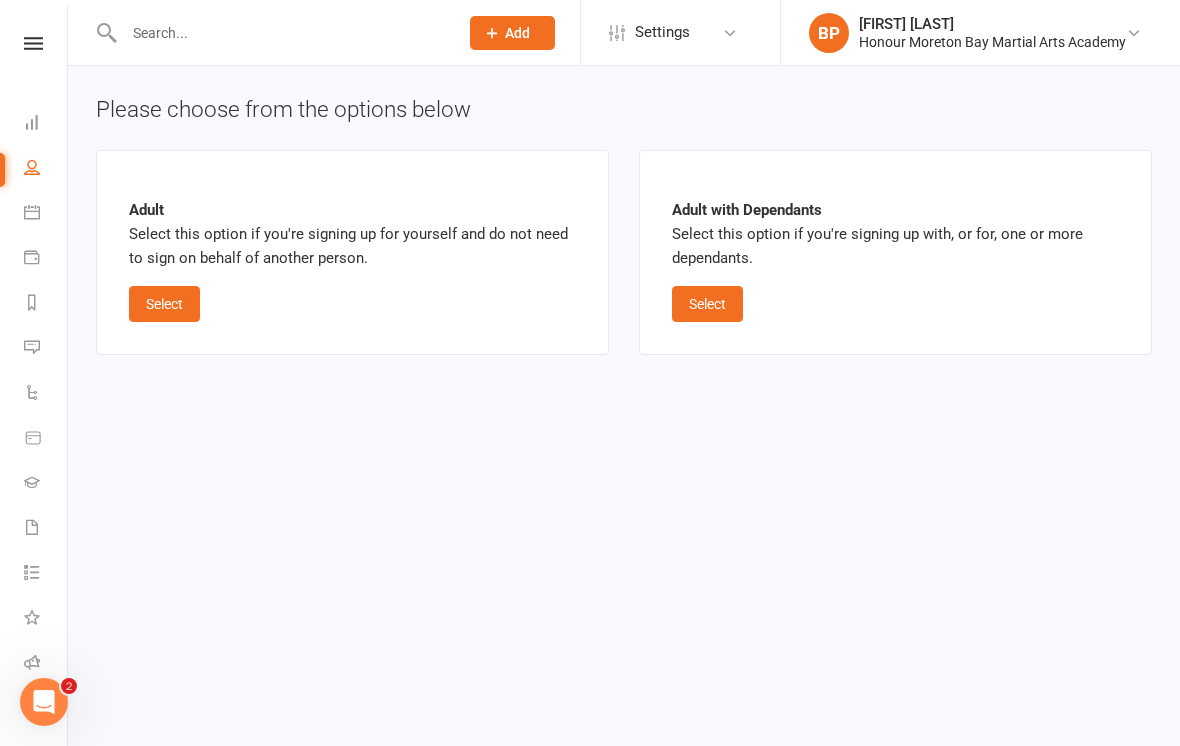click on "Select" at bounding box center (164, 304) 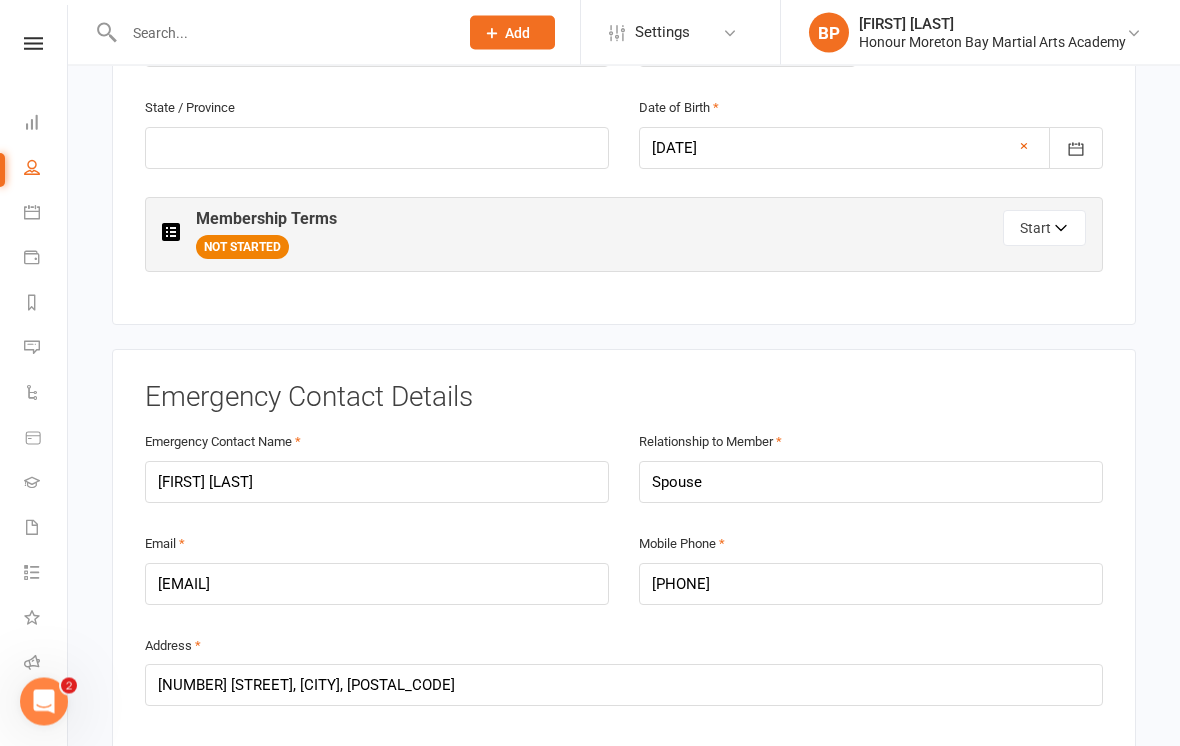 scroll, scrollTop: 940, scrollLeft: 0, axis: vertical 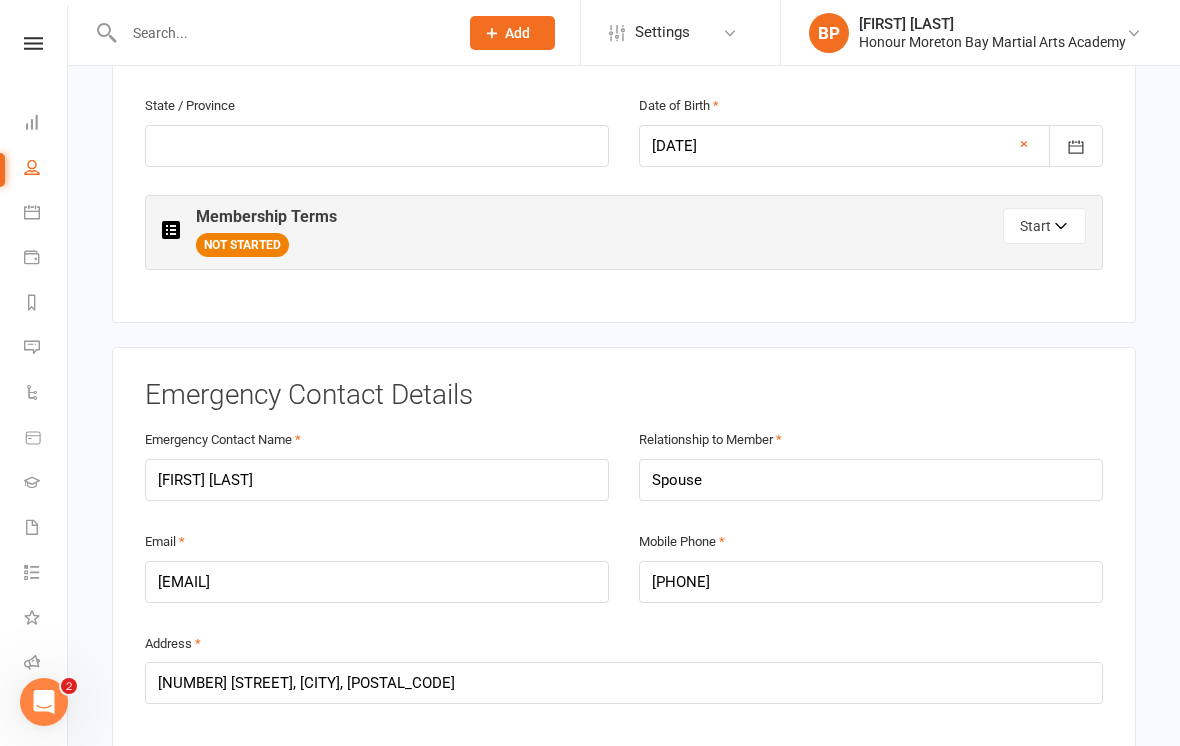 click on "Start" at bounding box center [1044, 226] 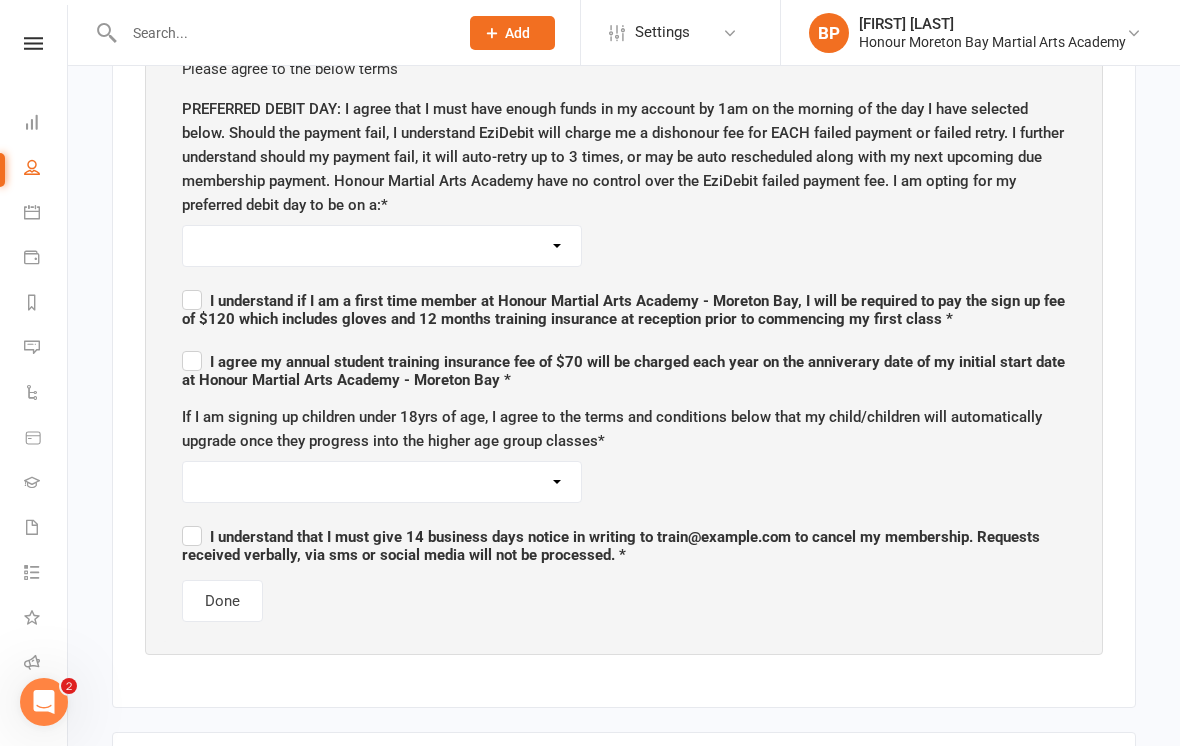 scroll, scrollTop: 1158, scrollLeft: 0, axis: vertical 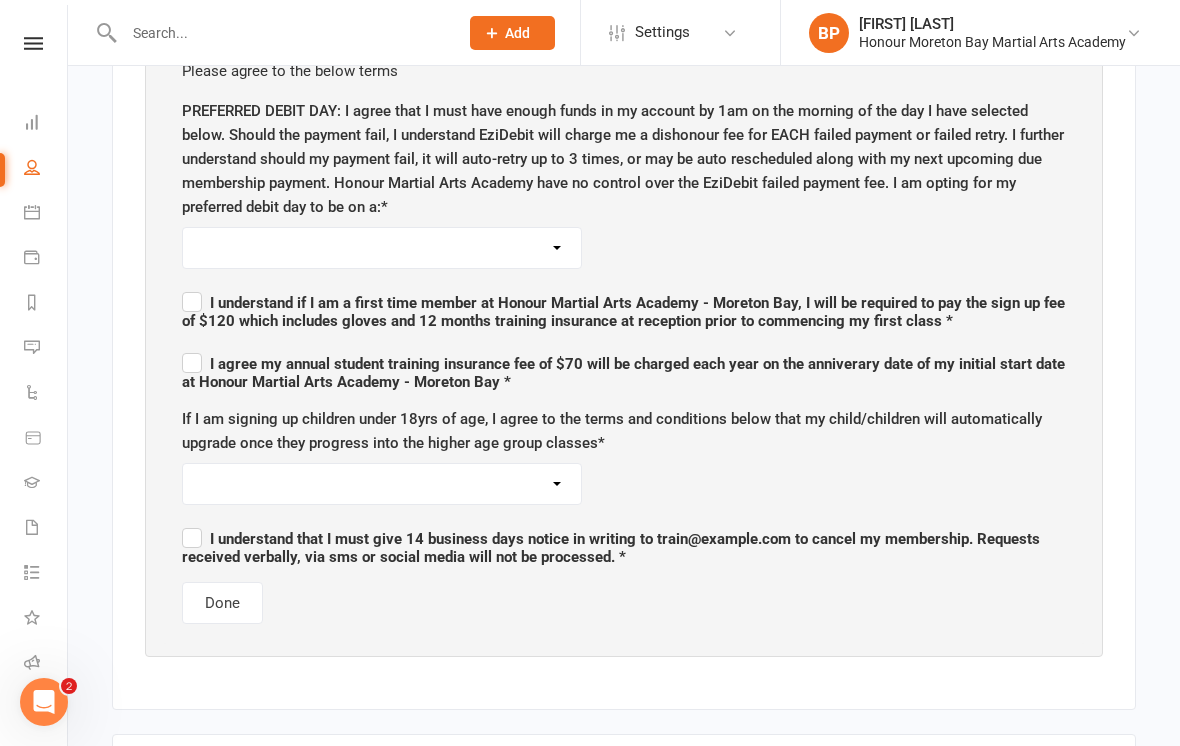 click on "Monday Tuesday Wednesday Thursday Friday" at bounding box center (382, 248) 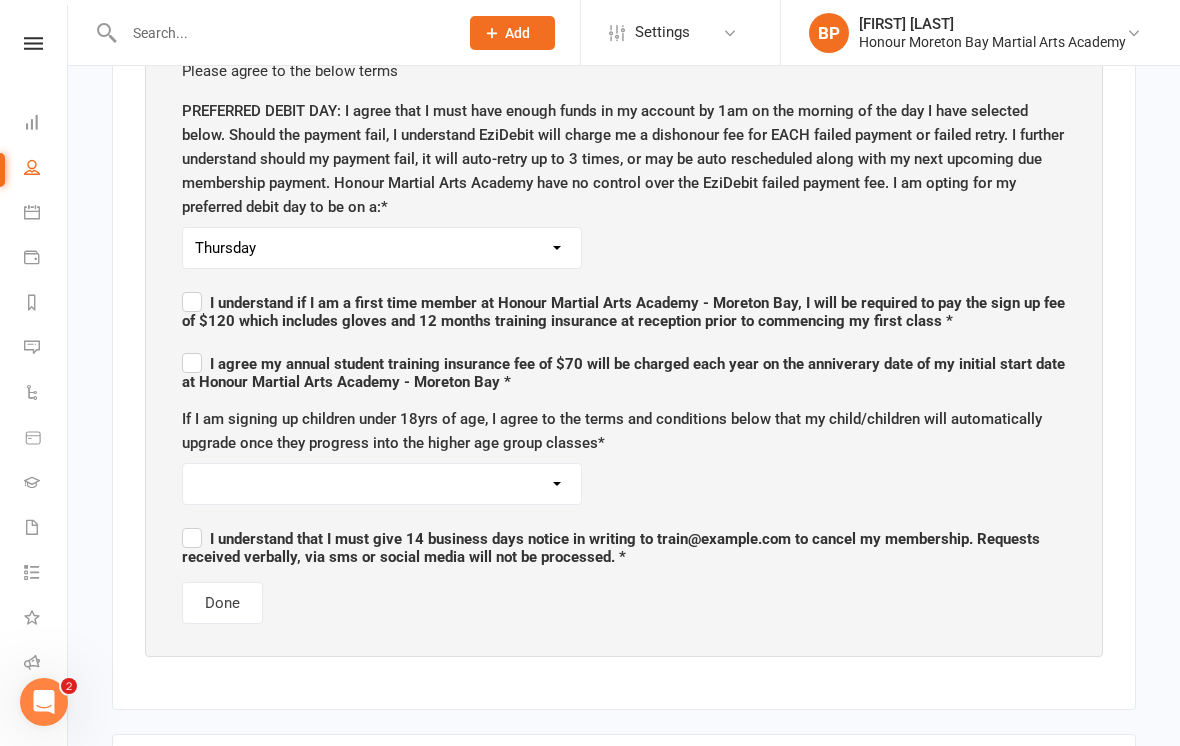 click on "I understand if I am a first time member at Honour Martial Arts Academy - Moreton Bay, I will be required to pay the sign up fee of $120 which includes gloves and 12 months training insurance at reception prior to commencing my first class   *" at bounding box center (623, 312) 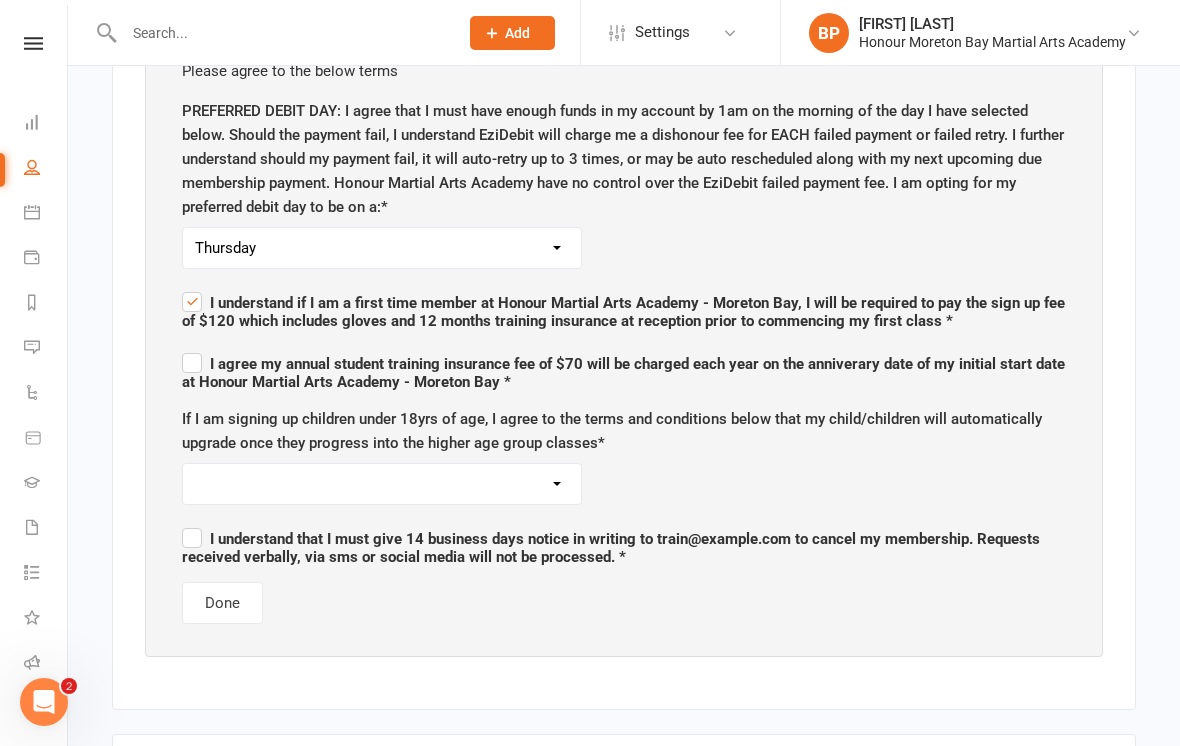 checkbox on "true" 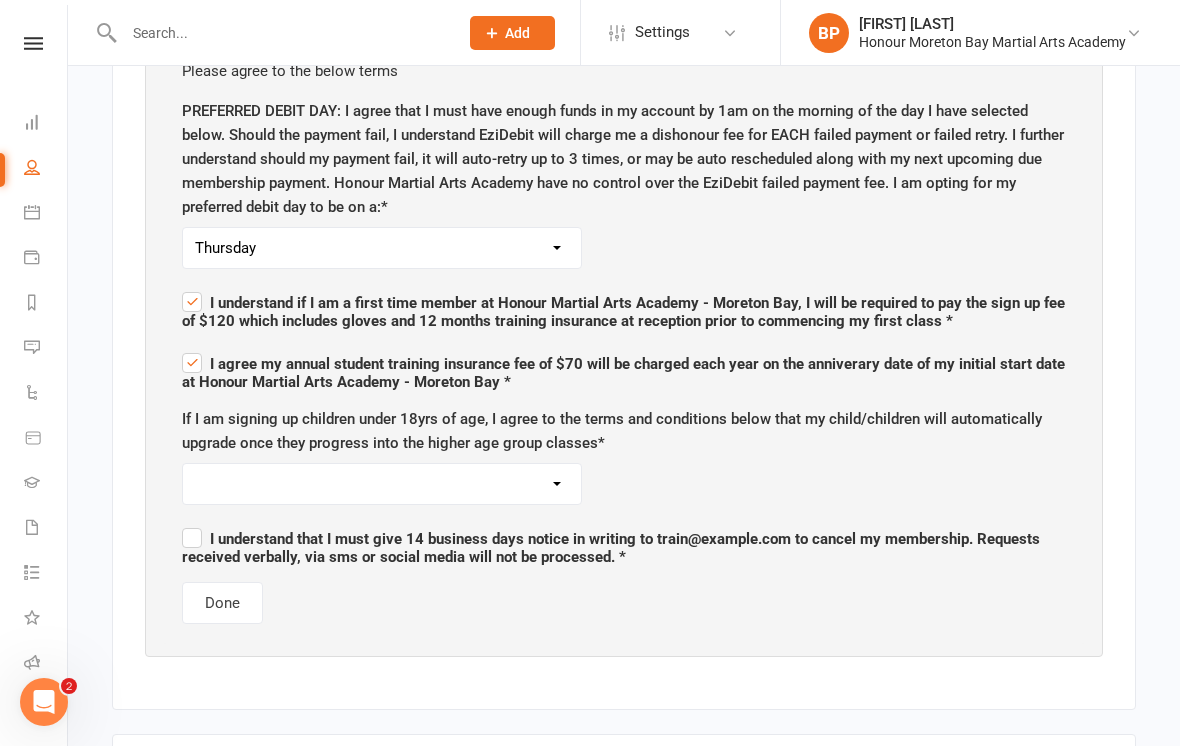 click on "I agree I am not signing up a child or children under 18 years of age" at bounding box center [382, 484] 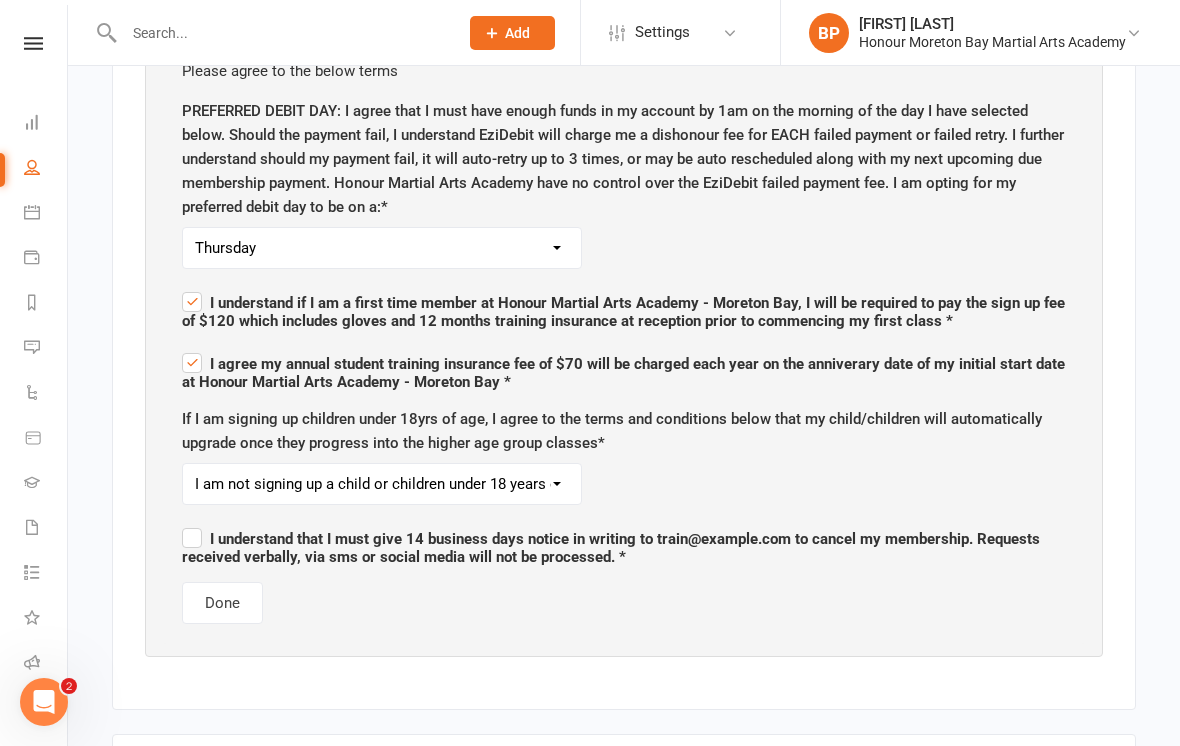 click on "I understand that I must give 14 business days notice in writing to train@honourmoretonbay.com to cancel my membership. Requests received verbally, via sms or social media will not be processed.   *" at bounding box center (624, 545) 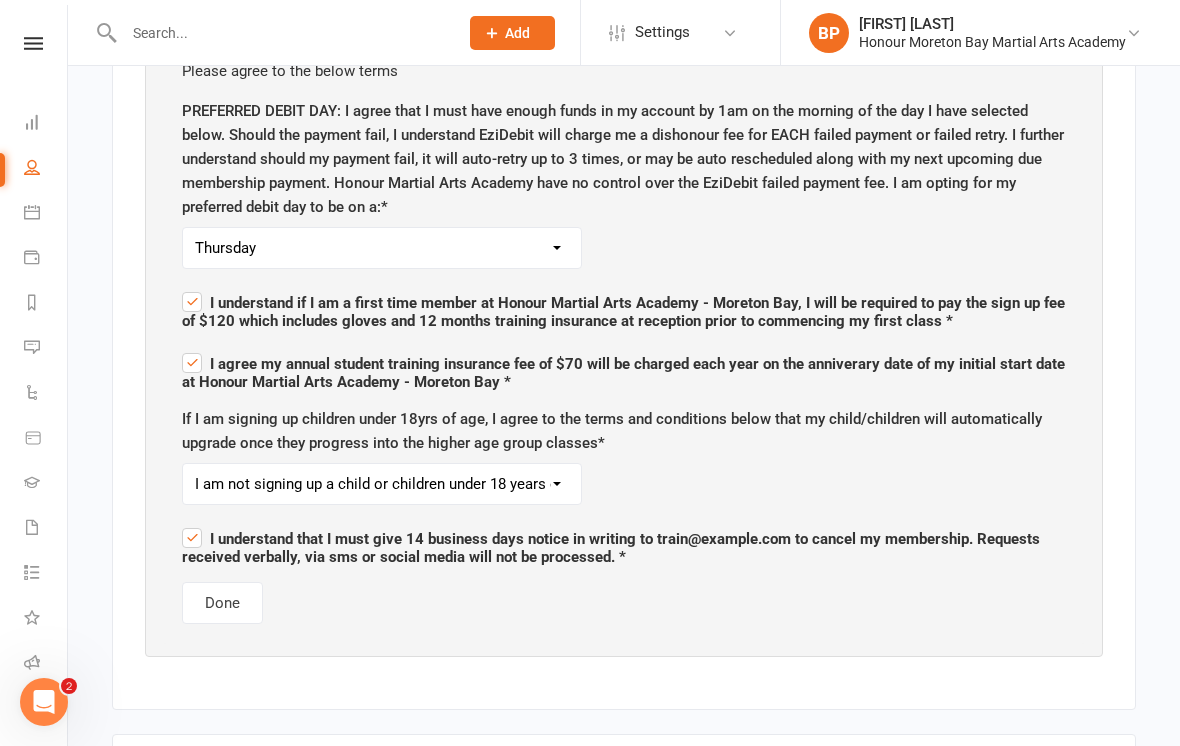checkbox on "true" 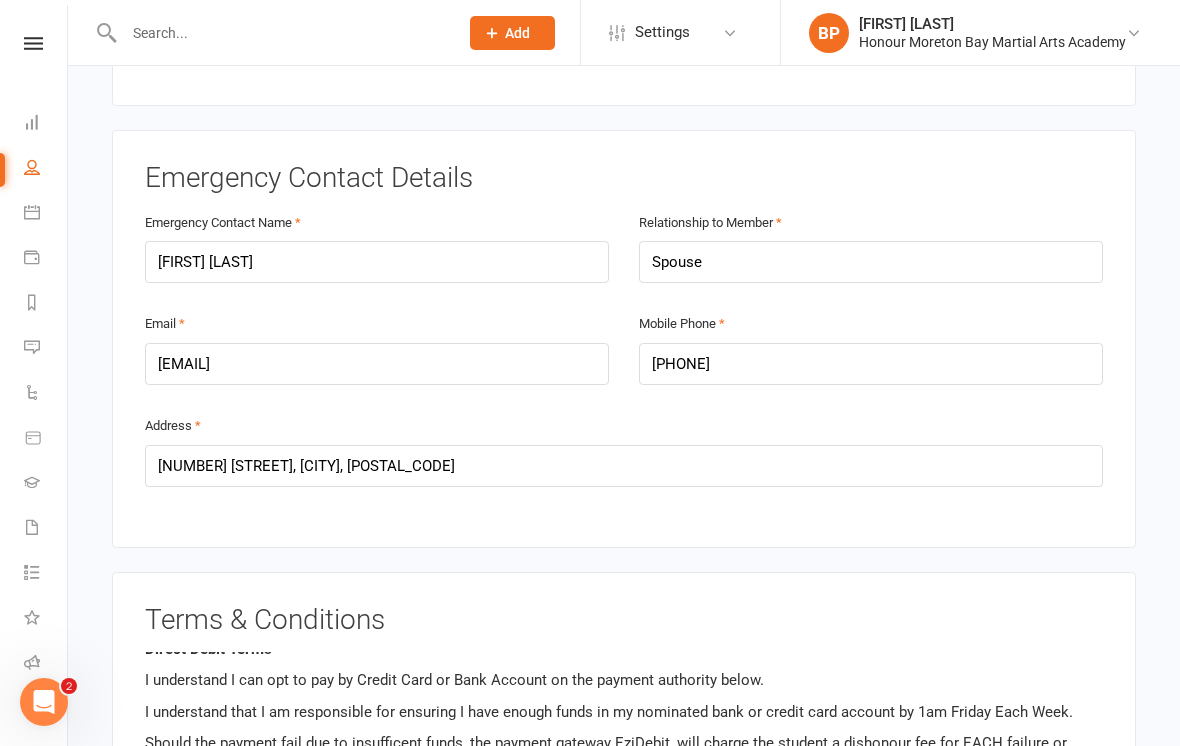 scroll, scrollTop: 640, scrollLeft: 0, axis: vertical 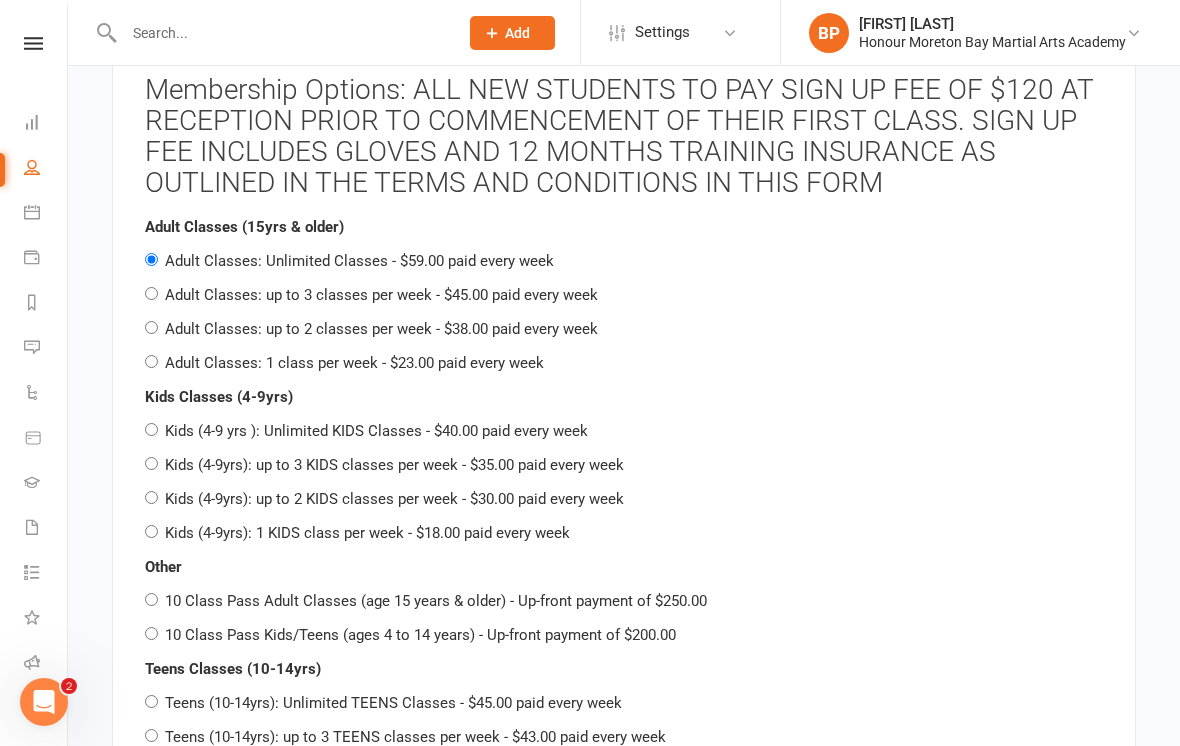 click on "Adult Classes: up to 2 classes per week - $38.00 paid every week" at bounding box center [381, 329] 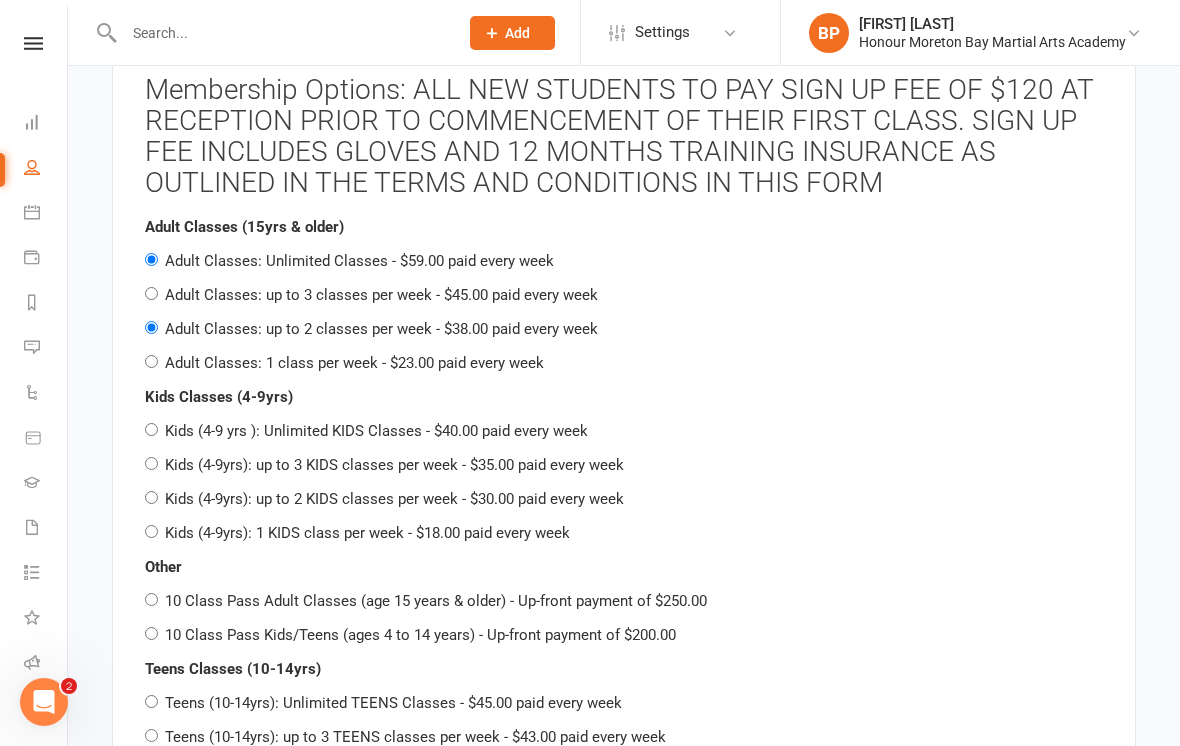 radio on "false" 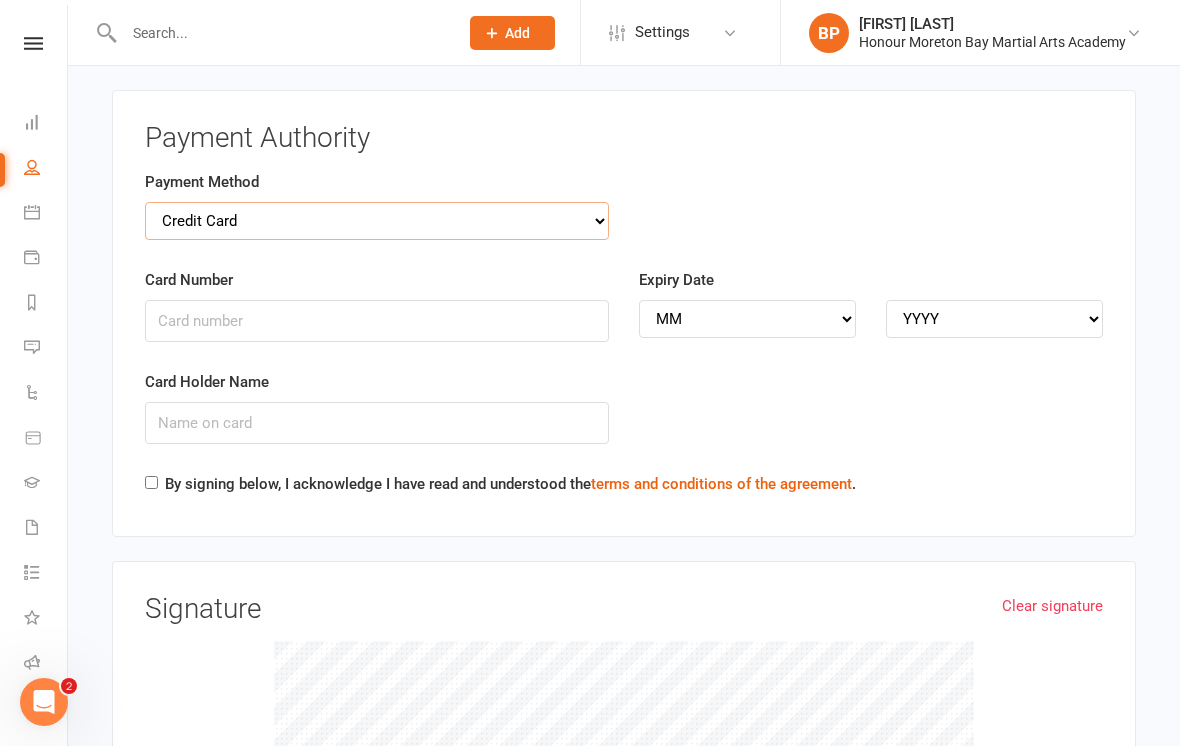 click on "Credit Card Bank Account" at bounding box center [377, 221] 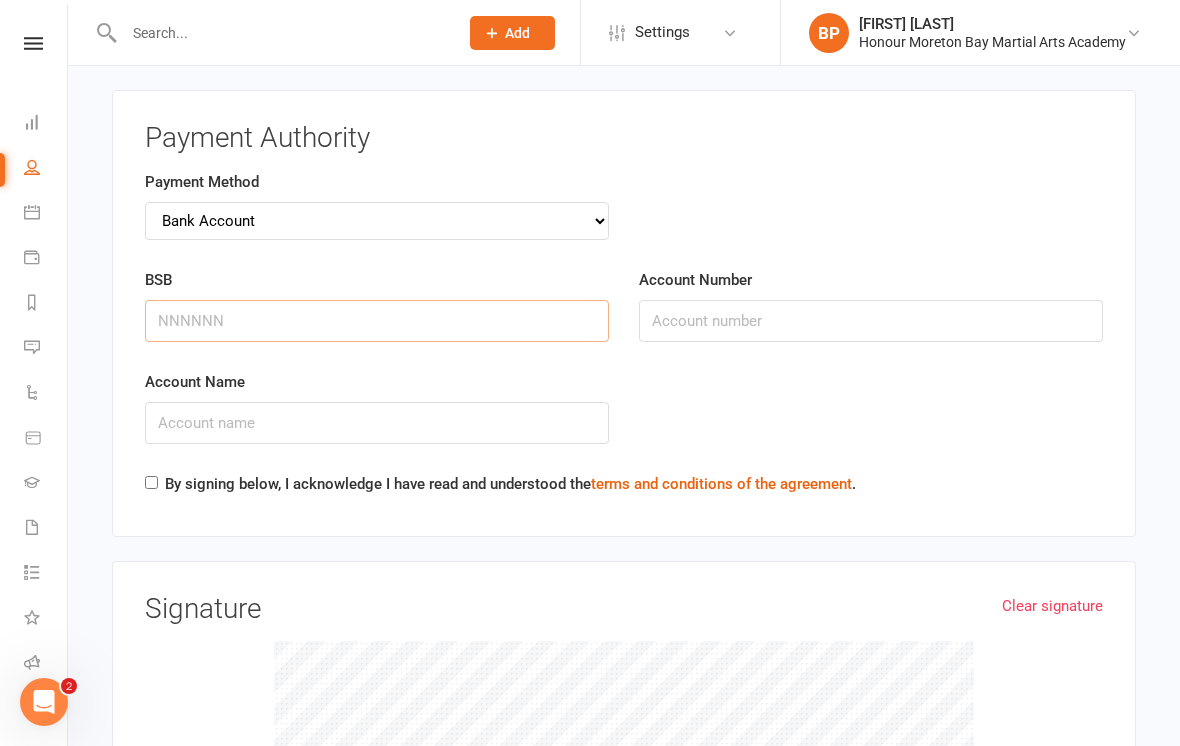 click on "BSB" at bounding box center (377, 321) 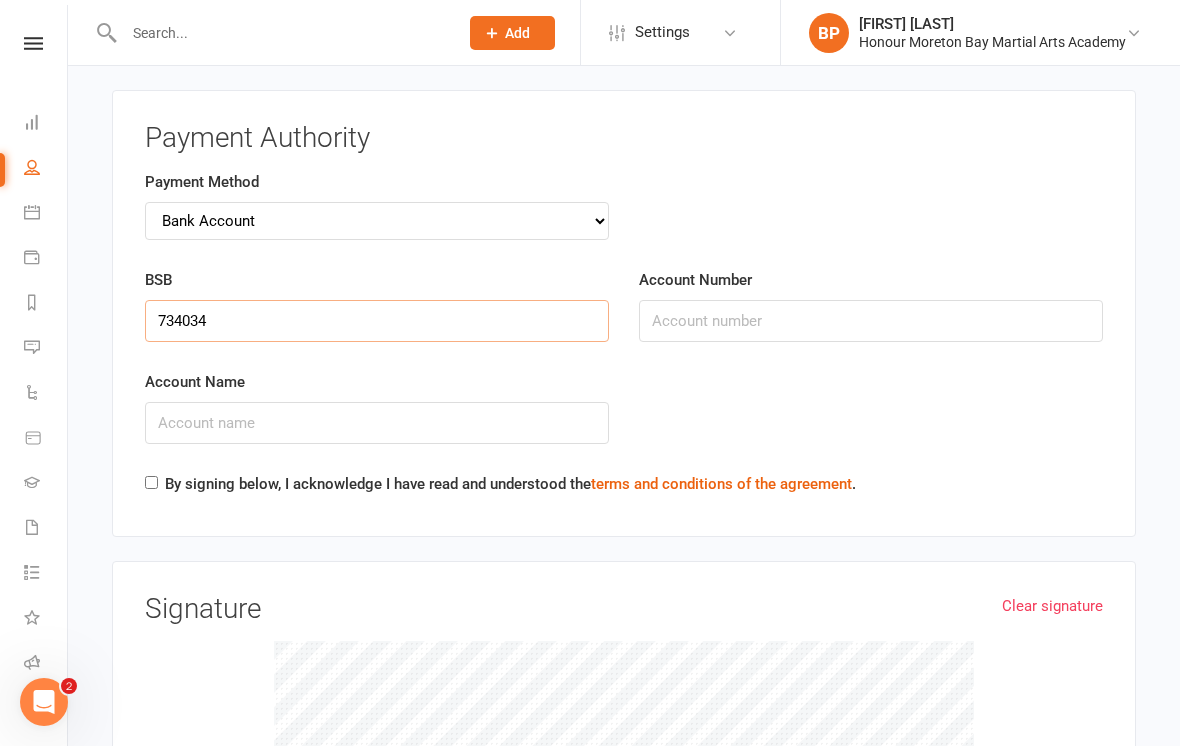 type on "734034" 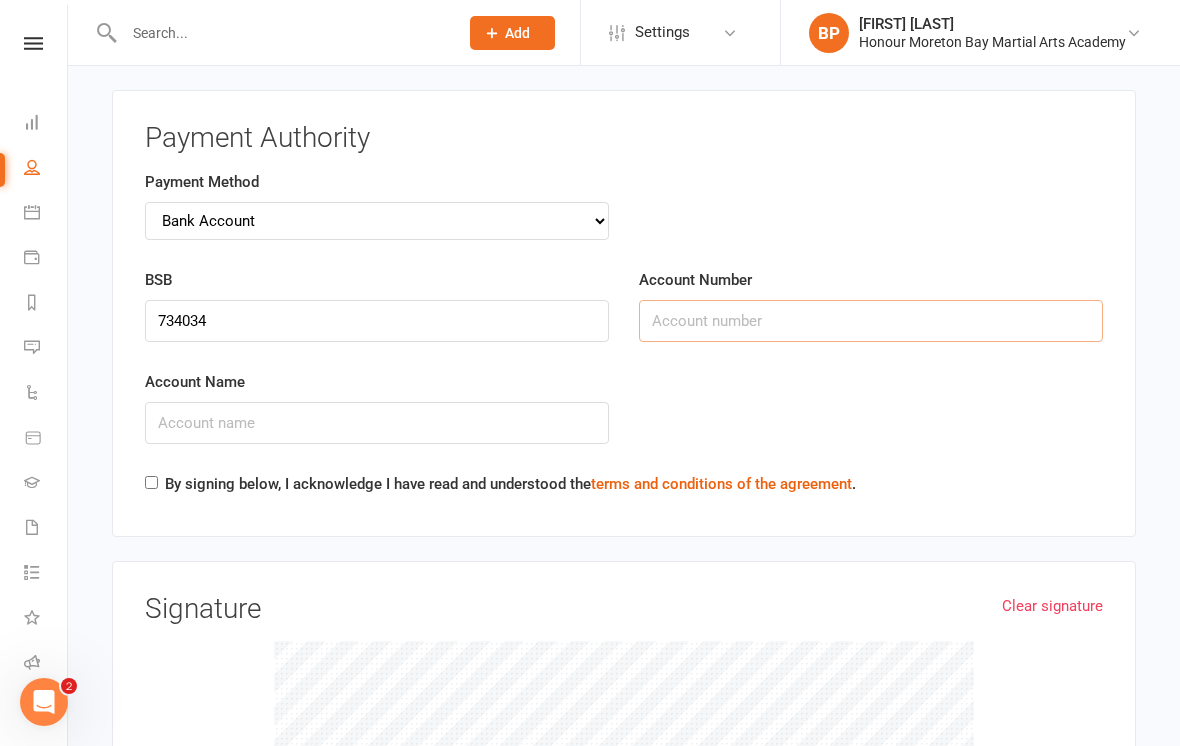 click on "Account Number" at bounding box center (871, 321) 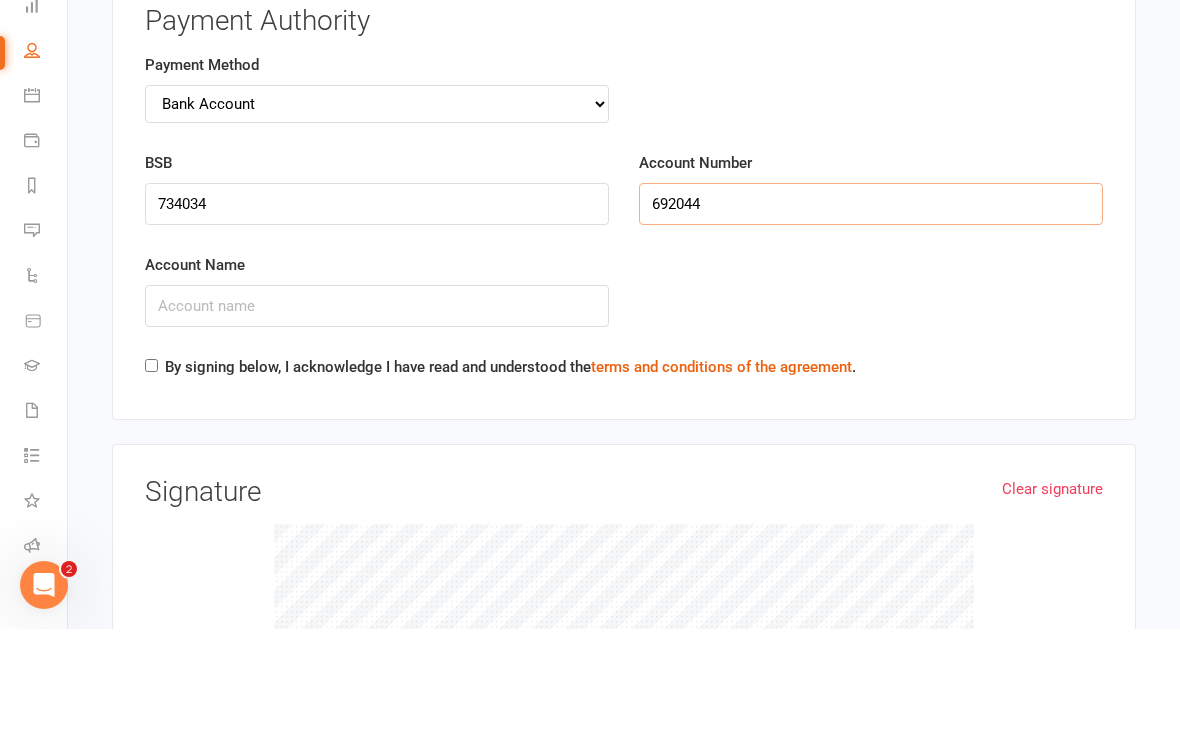 type on "692044" 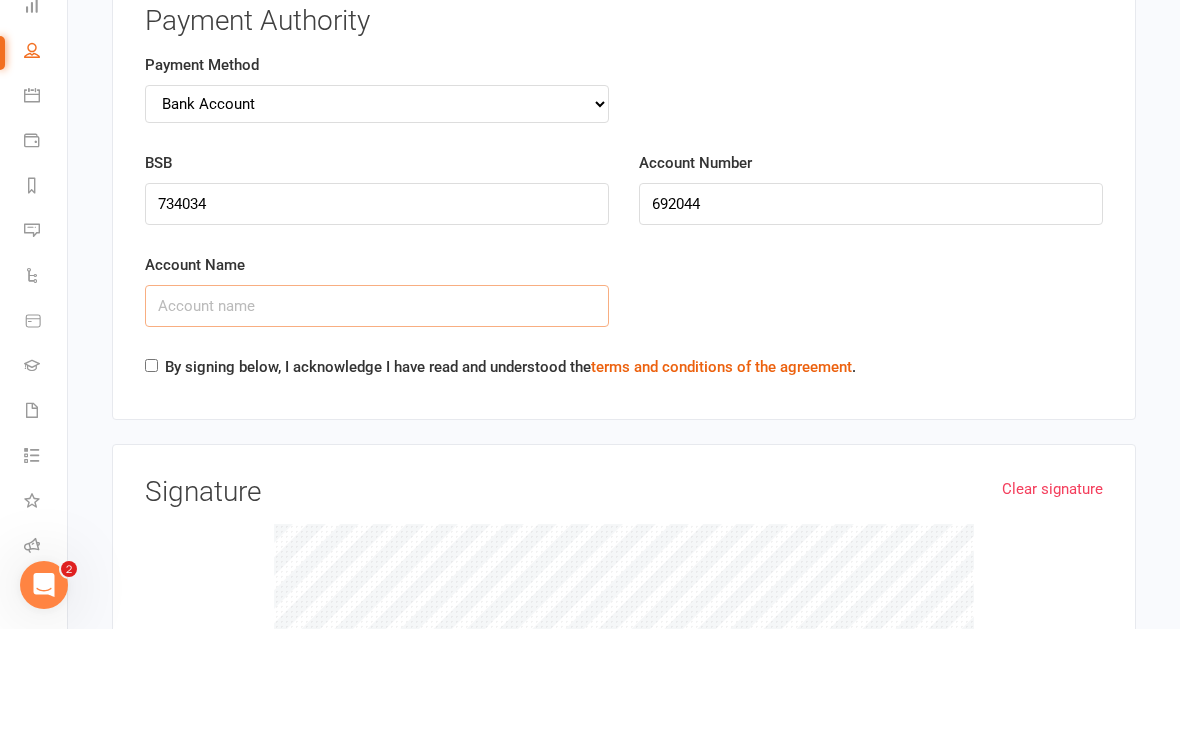 click on "Account Name" at bounding box center [377, 423] 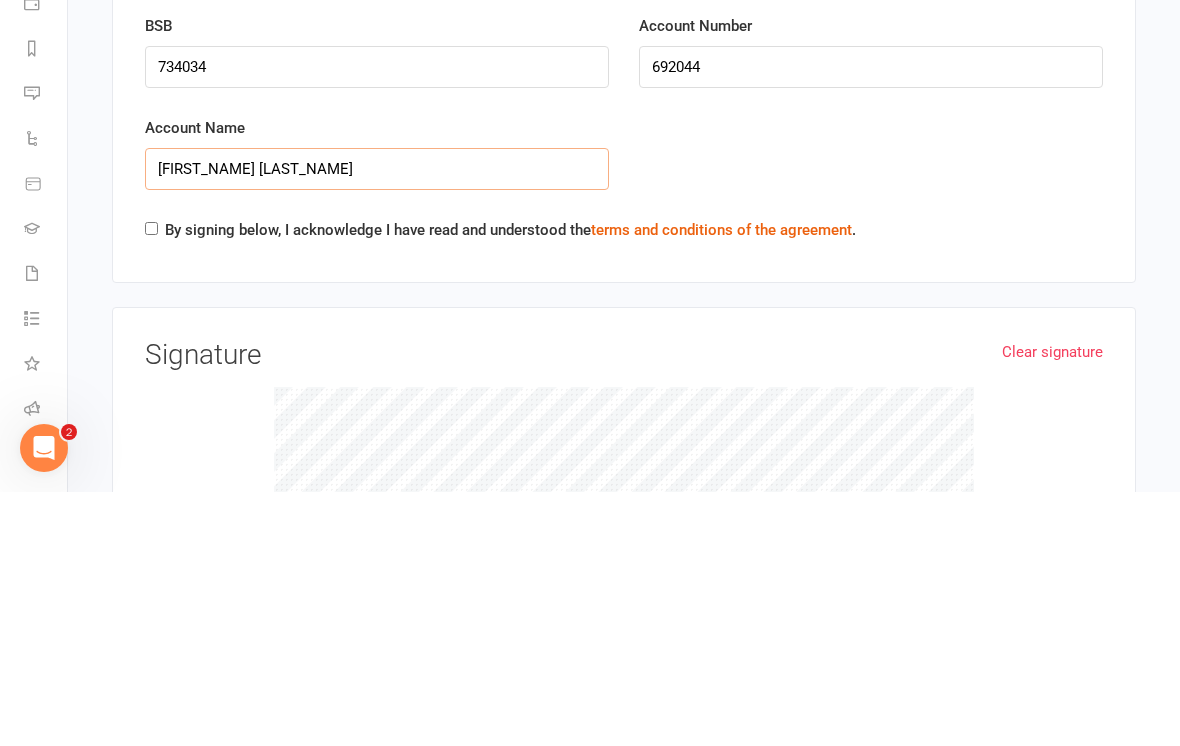 type on "Joseph Colvile" 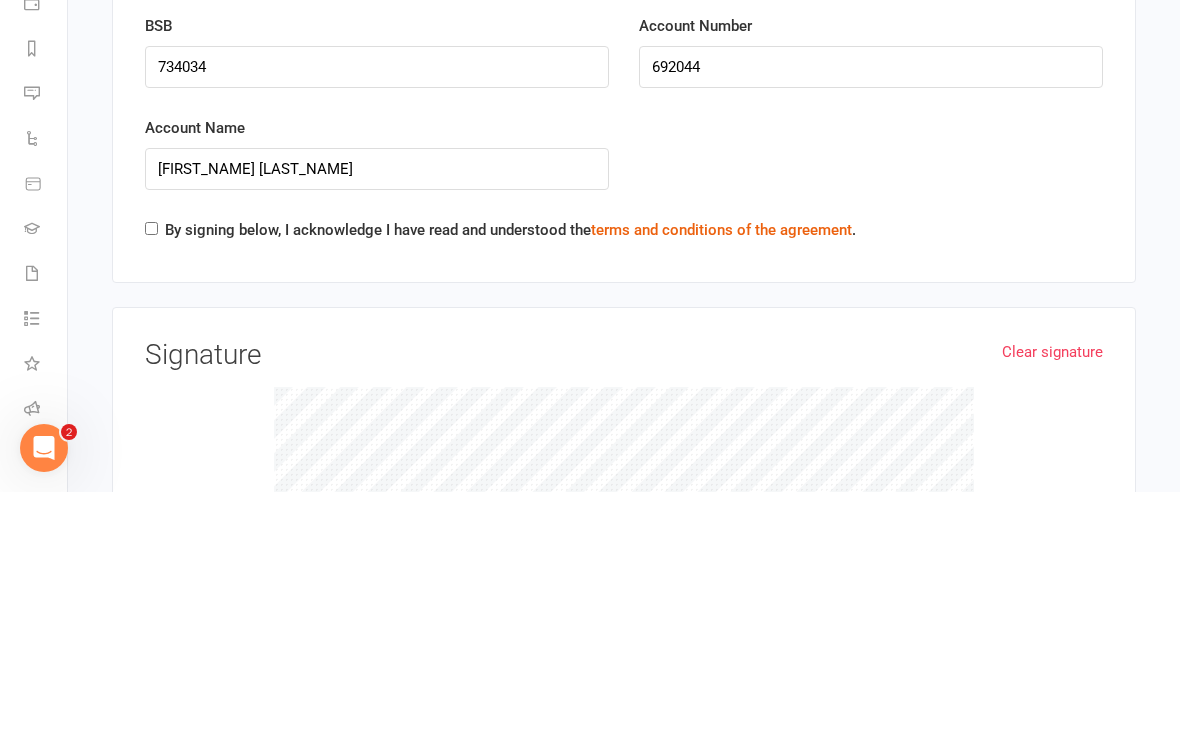 click on "By signing below, I acknowledge I have read and understood the  terms and conditions of the agreement ." at bounding box center [510, 484] 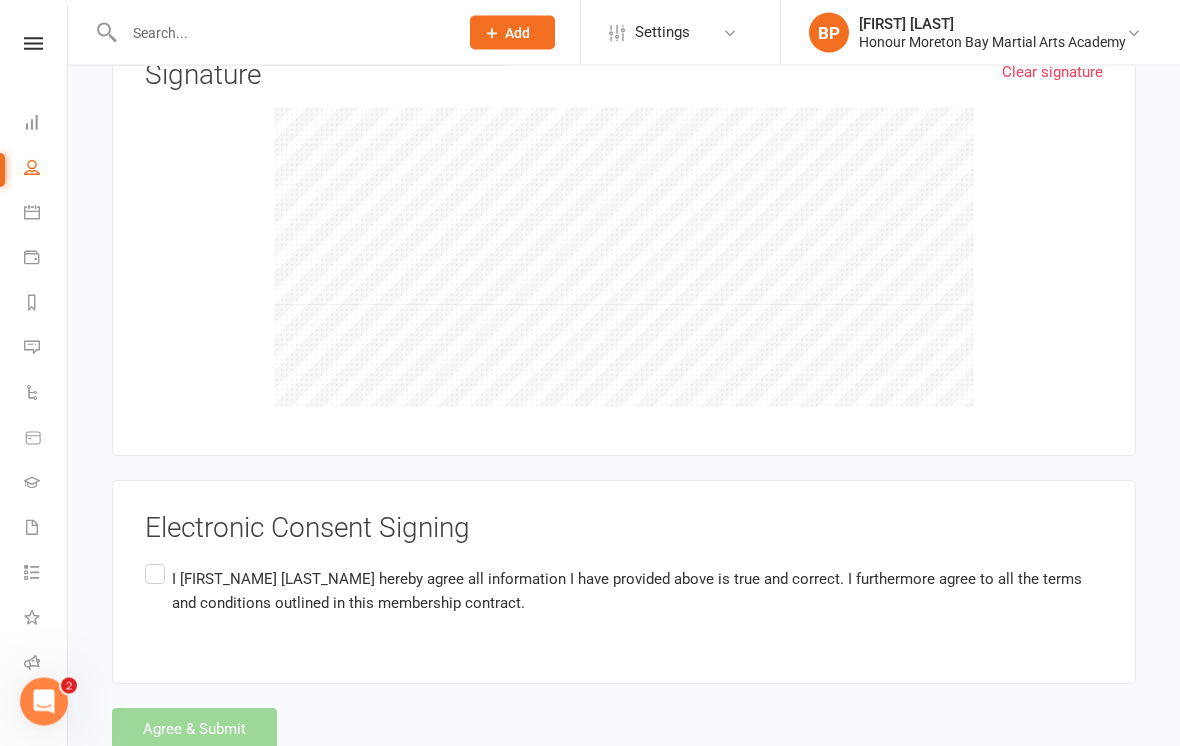 scroll, scrollTop: 4400, scrollLeft: 0, axis: vertical 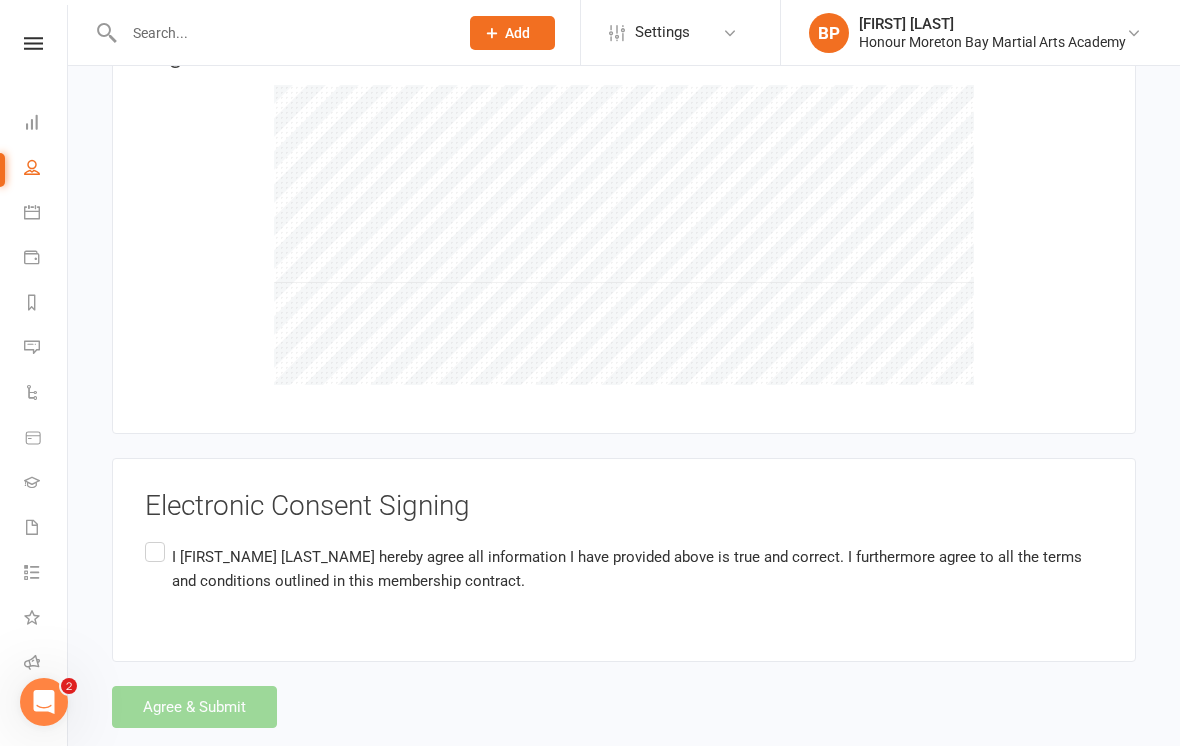 click on "I Joseph Colvile    hereby agree all information I have provided above is true and correct. I furthermore agree to all the terms and conditions outlined in this membership contract." at bounding box center [624, 569] 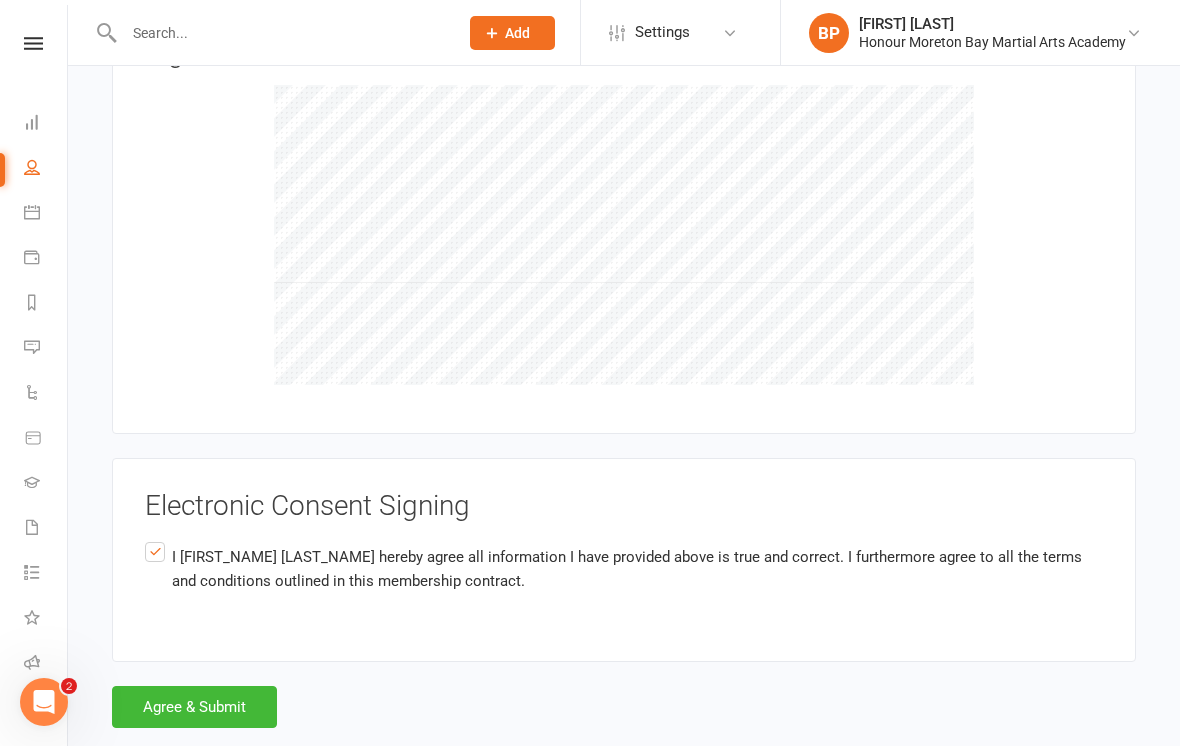 click on "Agree & Submit" at bounding box center [194, 707] 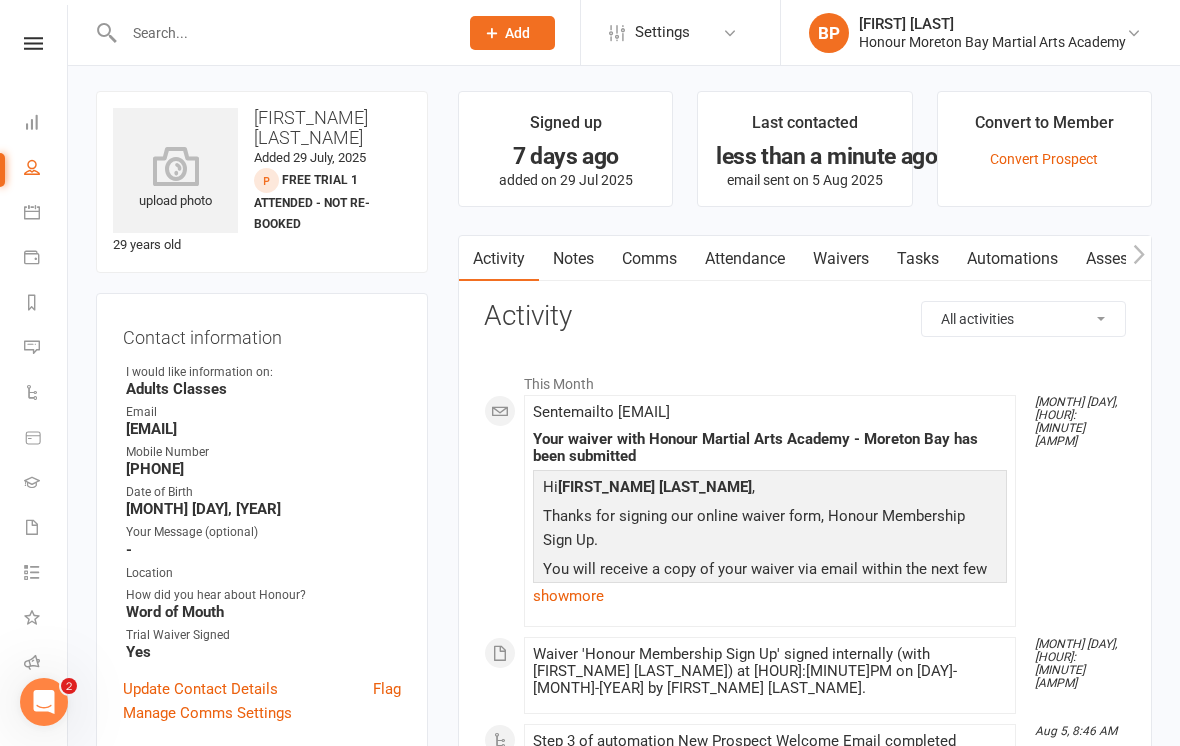 scroll, scrollTop: 4, scrollLeft: 0, axis: vertical 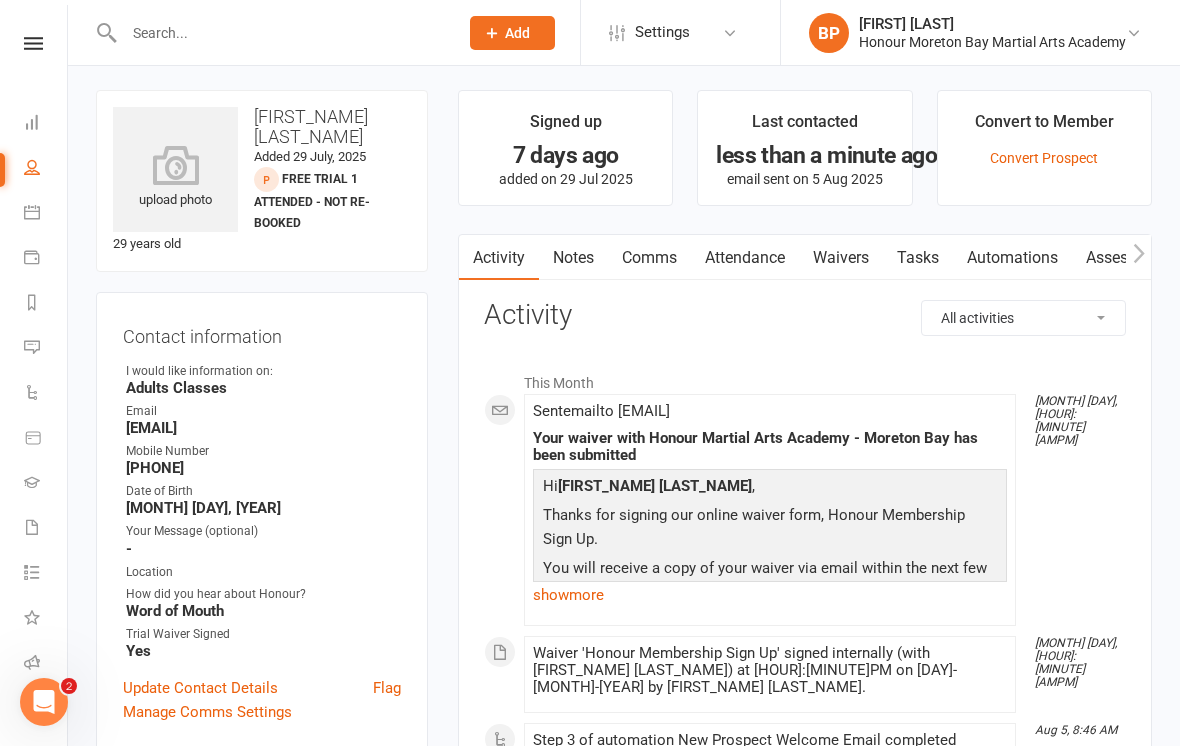 click on "Convert to Member" at bounding box center [1044, 127] 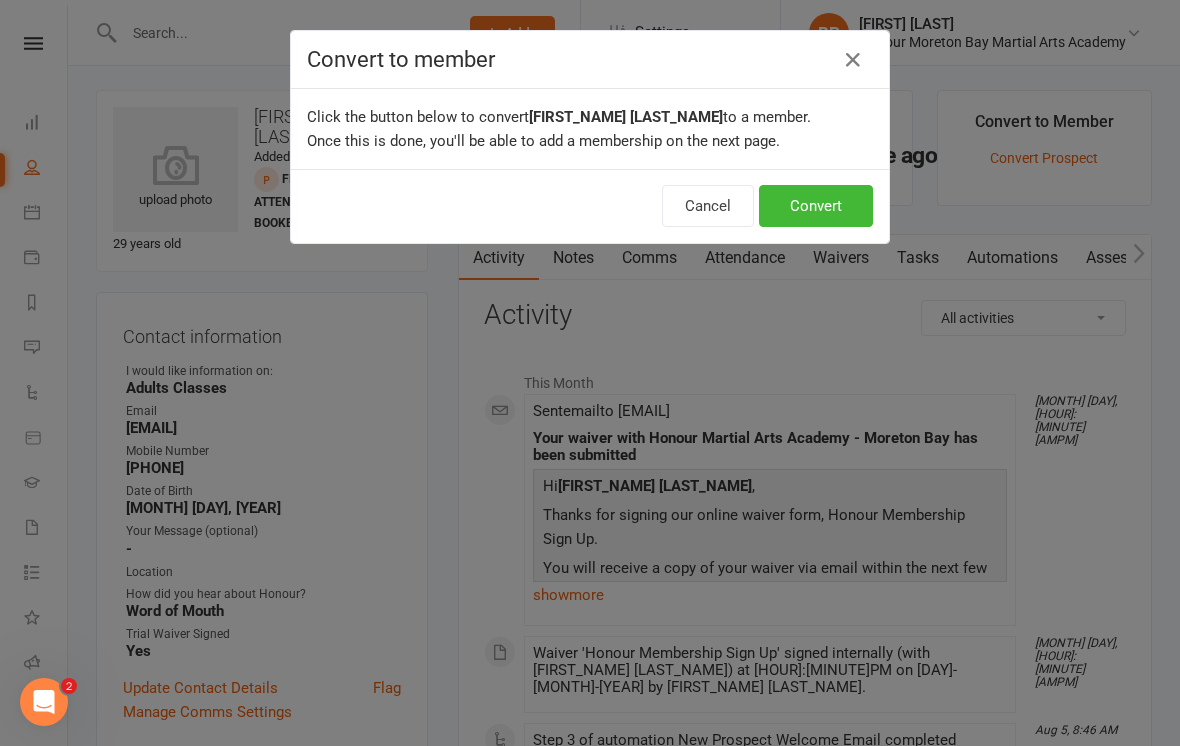click on "Convert" at bounding box center [816, 206] 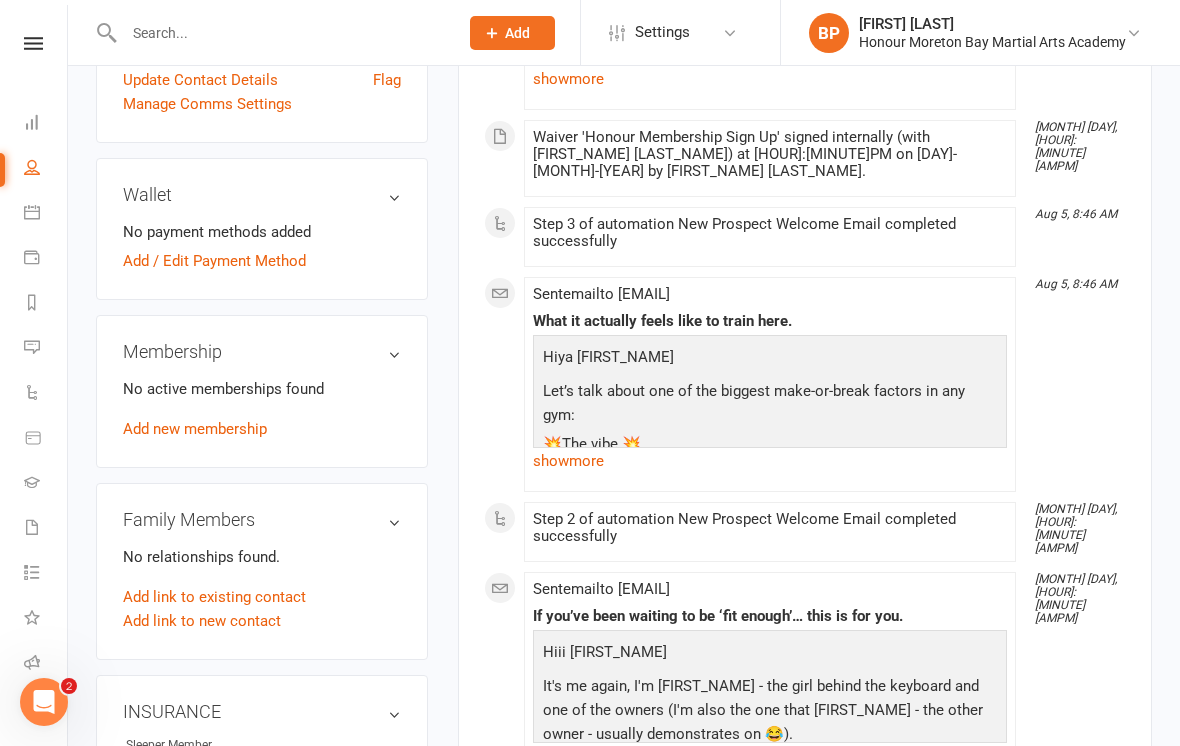 scroll, scrollTop: 608, scrollLeft: 0, axis: vertical 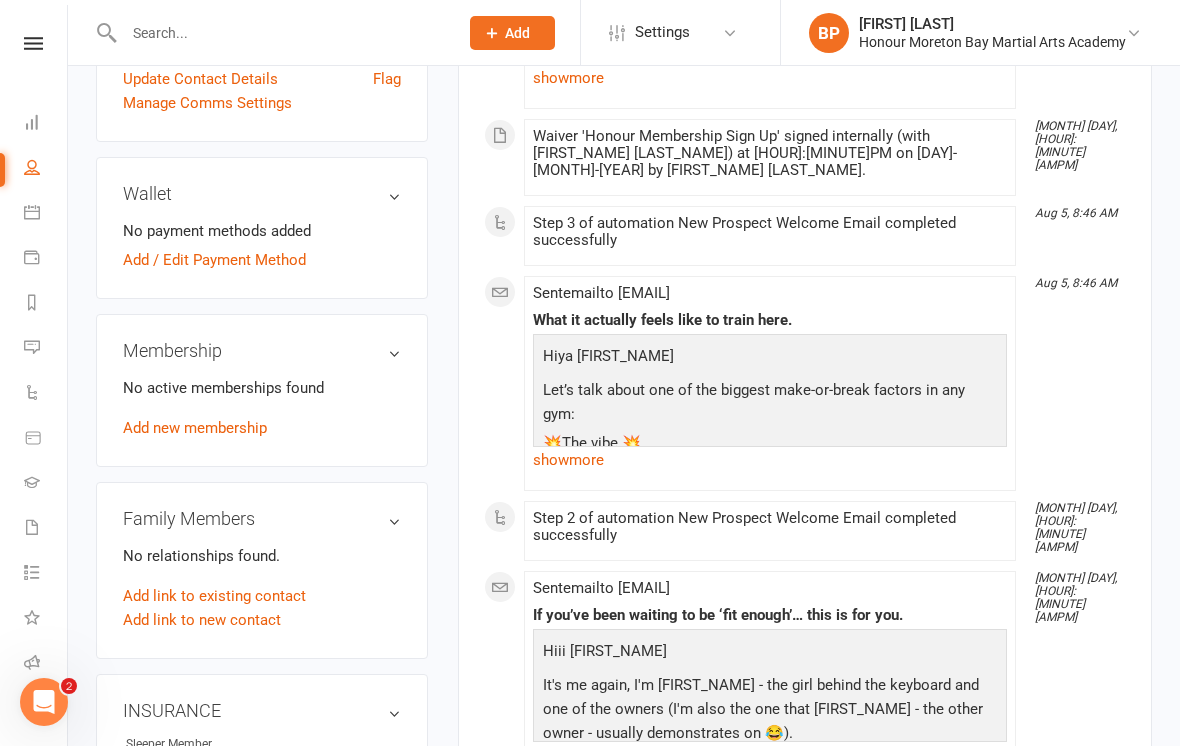 click on "Add new membership" at bounding box center (195, 428) 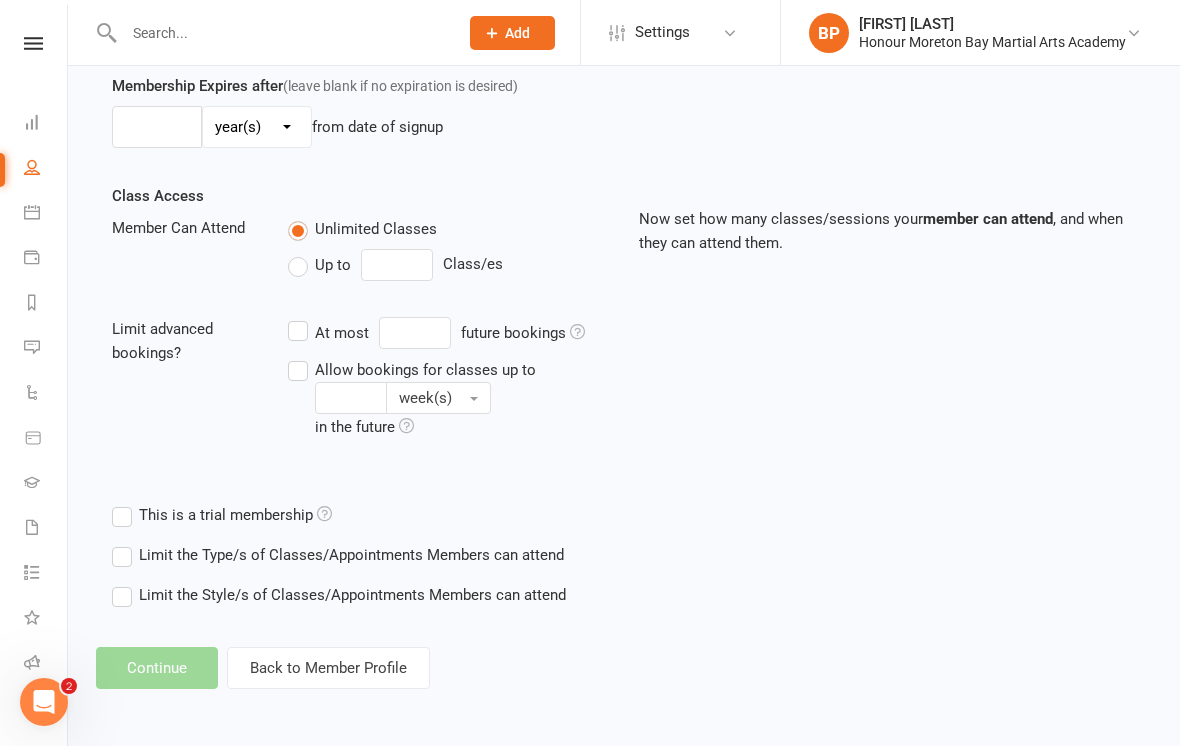 scroll, scrollTop: 0, scrollLeft: 0, axis: both 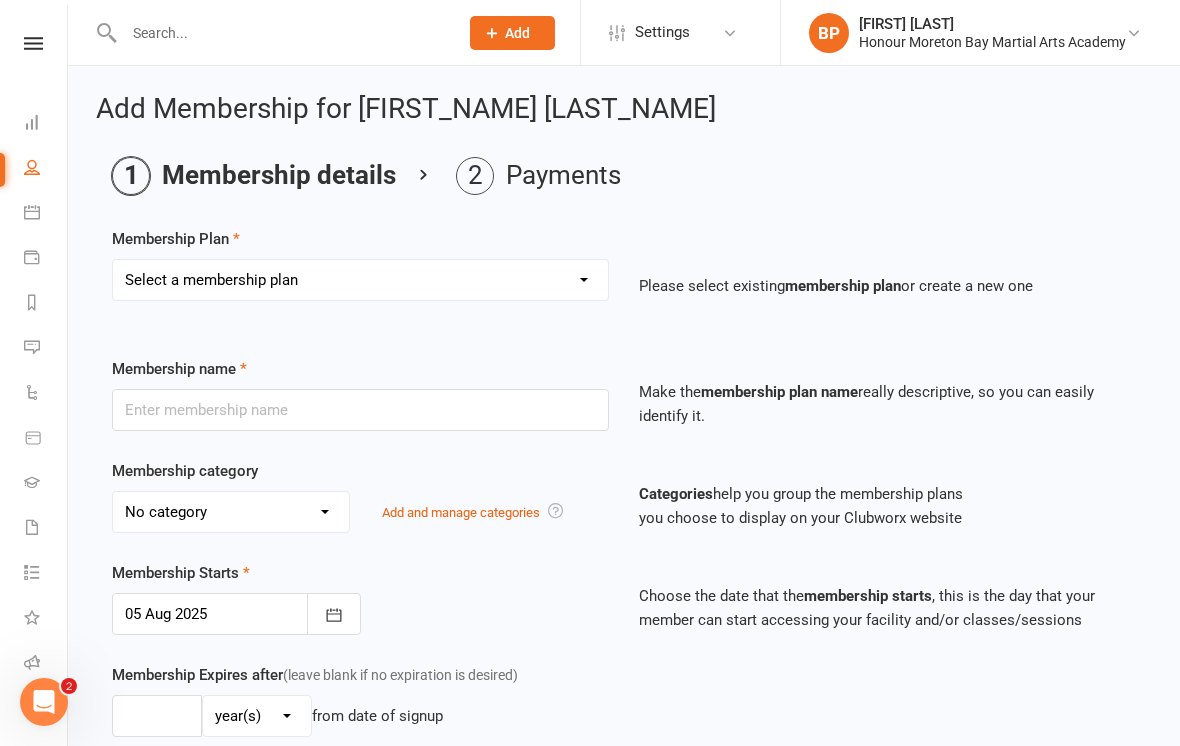 click on "Select a membership plan Martial Arts Camp Sign Up Fee Paid (Insurance + Gloves) Annual Insurance Renewal (CASH/EFT)  Adult Casual Class (CASH/EFT) Kids & Teens Casual Class 10 Class Pass Adult Classes (age 15 years & older) 10 Class Pass Kids/Teens (ages 4 to 14 years) Kids School Term Upfront (up to 2 x classes per week) Kids School Term Upfront (Unlimited classes) Teens School Term Upfront (up to 2 x classes per week) Teens School Term Upfront (Unlimited classes) [PT] 1x1hr Personal Training Session (once off) [PT] 1x45min Personal Training Session (one off)" at bounding box center (360, 280) 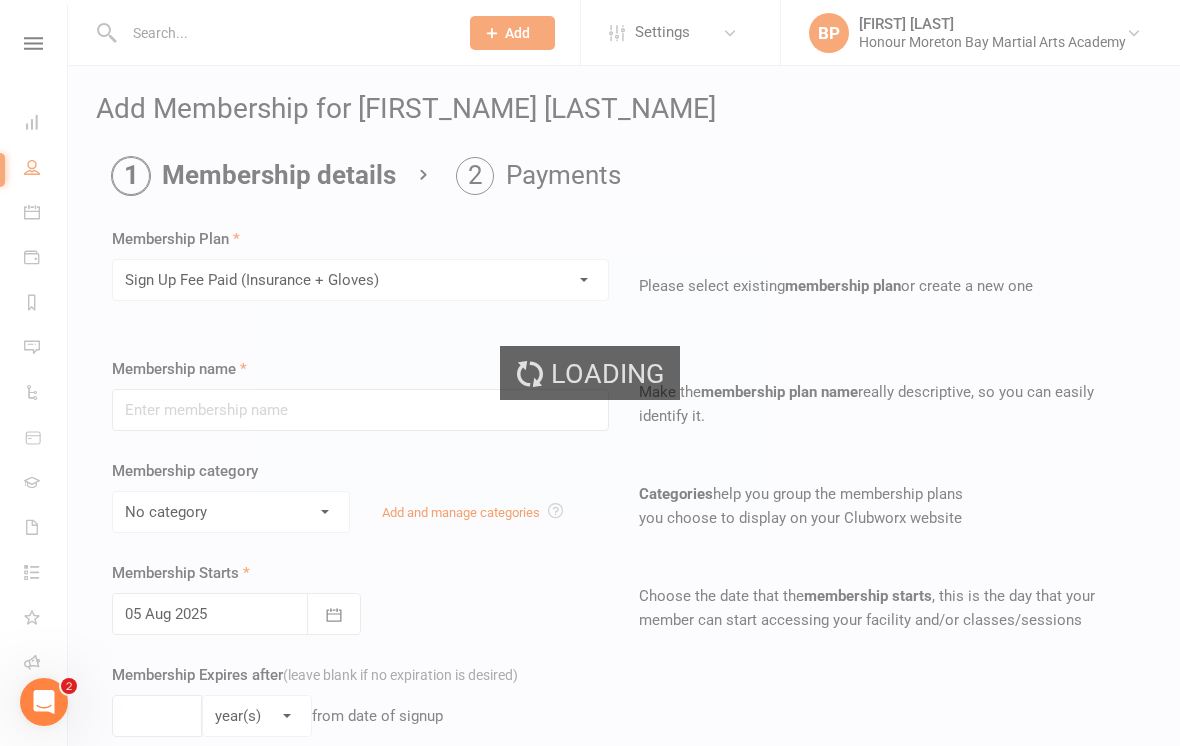 type on "Sign Up Fee Paid (Insurance + Gloves)" 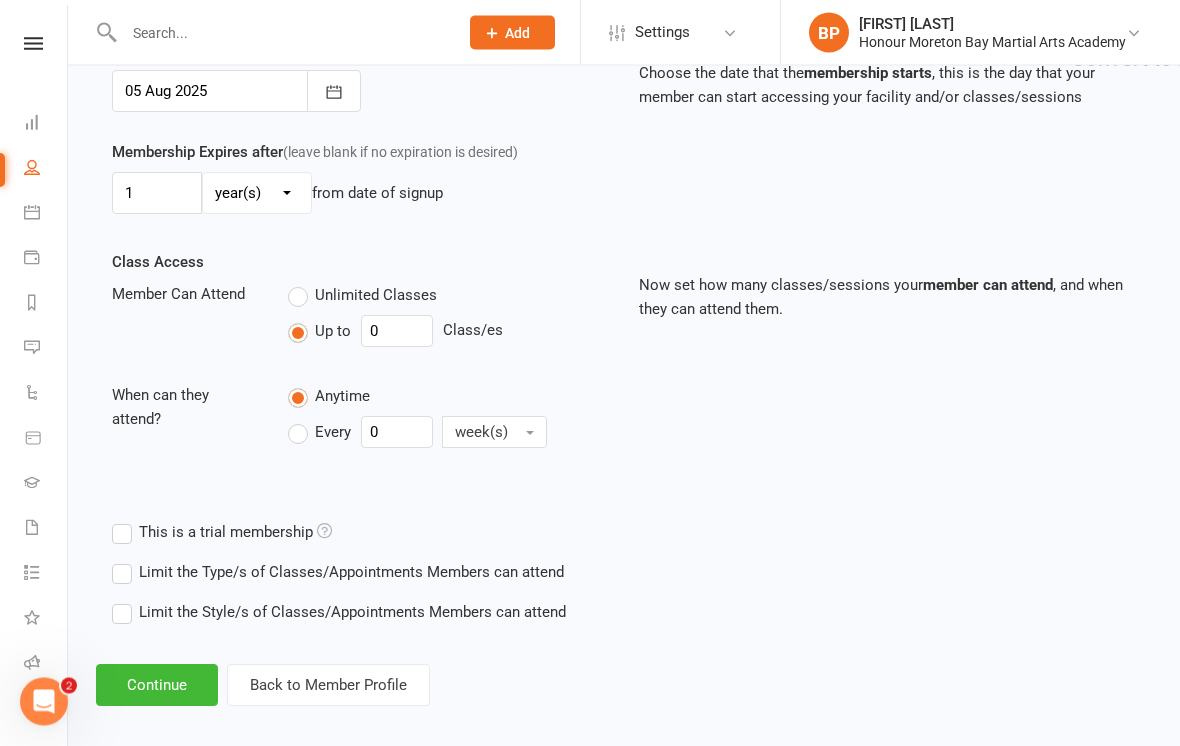 scroll, scrollTop: 525, scrollLeft: 0, axis: vertical 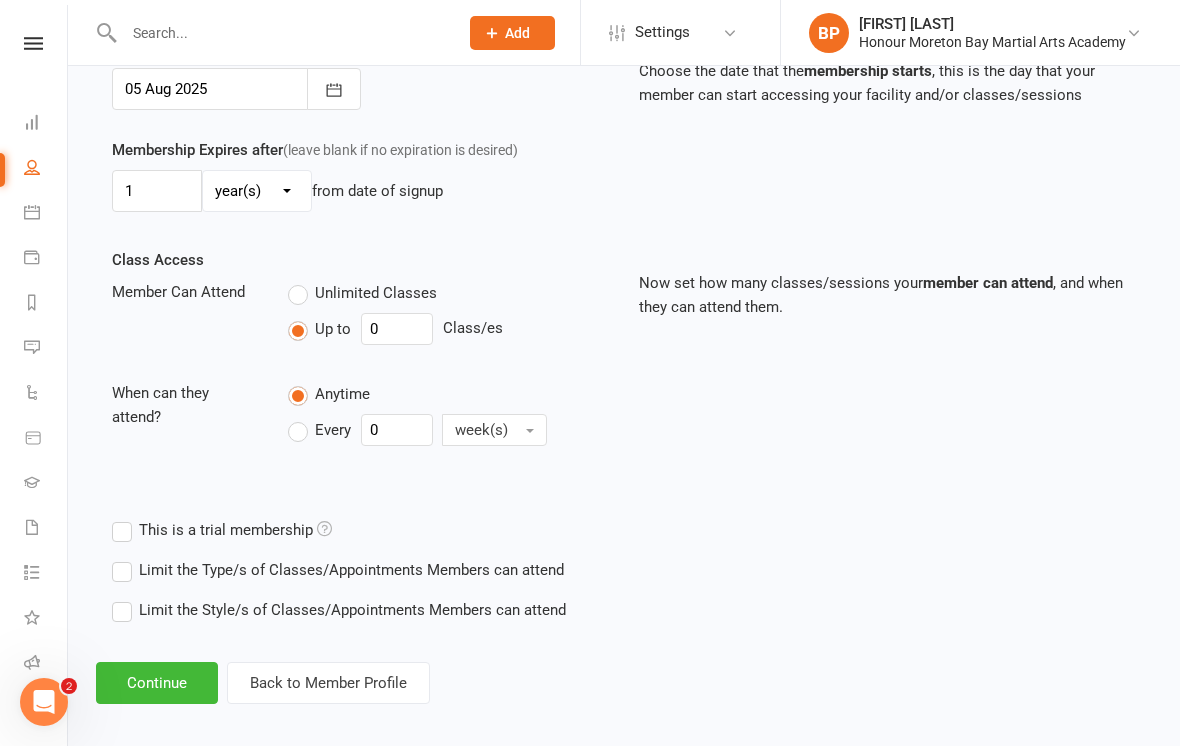 click on "Continue" at bounding box center (157, 683) 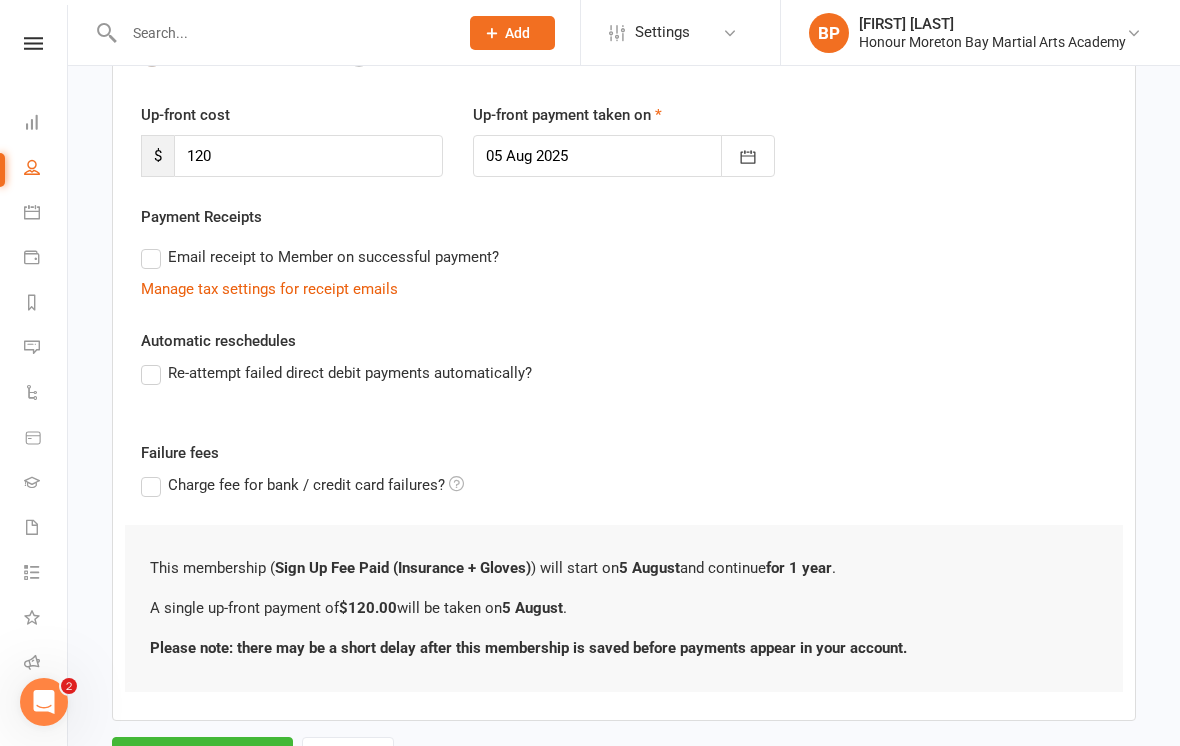 scroll, scrollTop: 328, scrollLeft: 0, axis: vertical 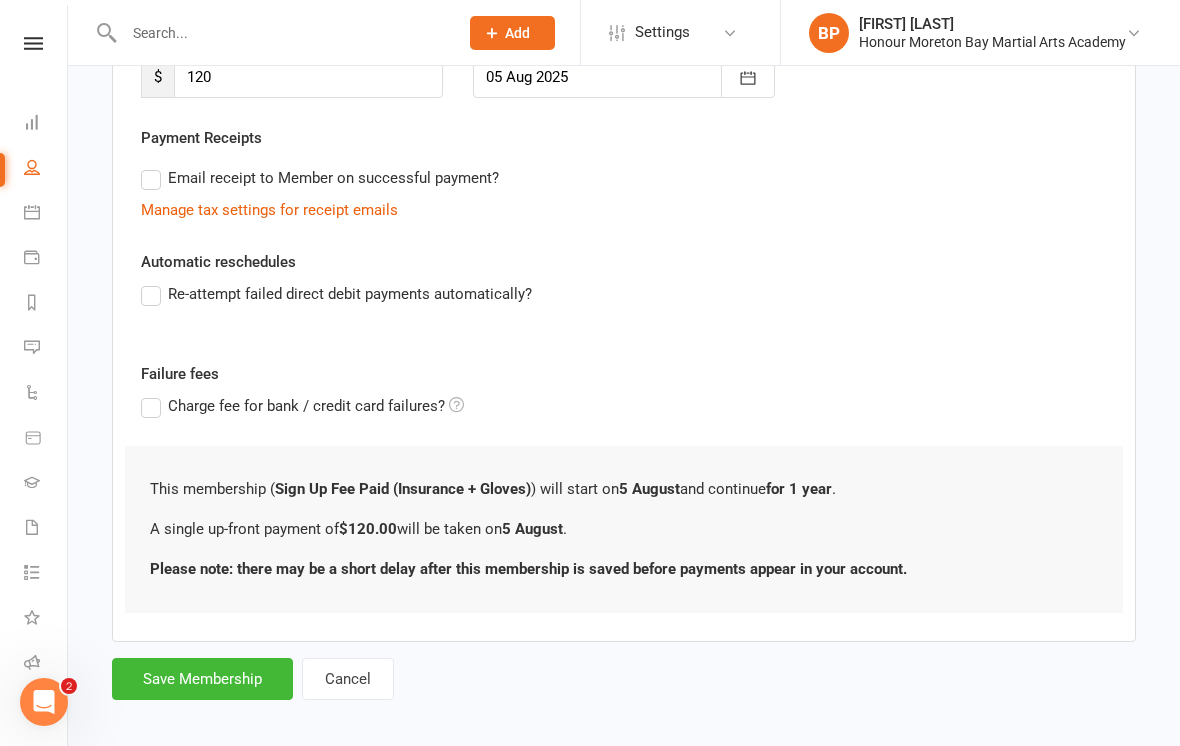 click on "Save Membership" at bounding box center [202, 679] 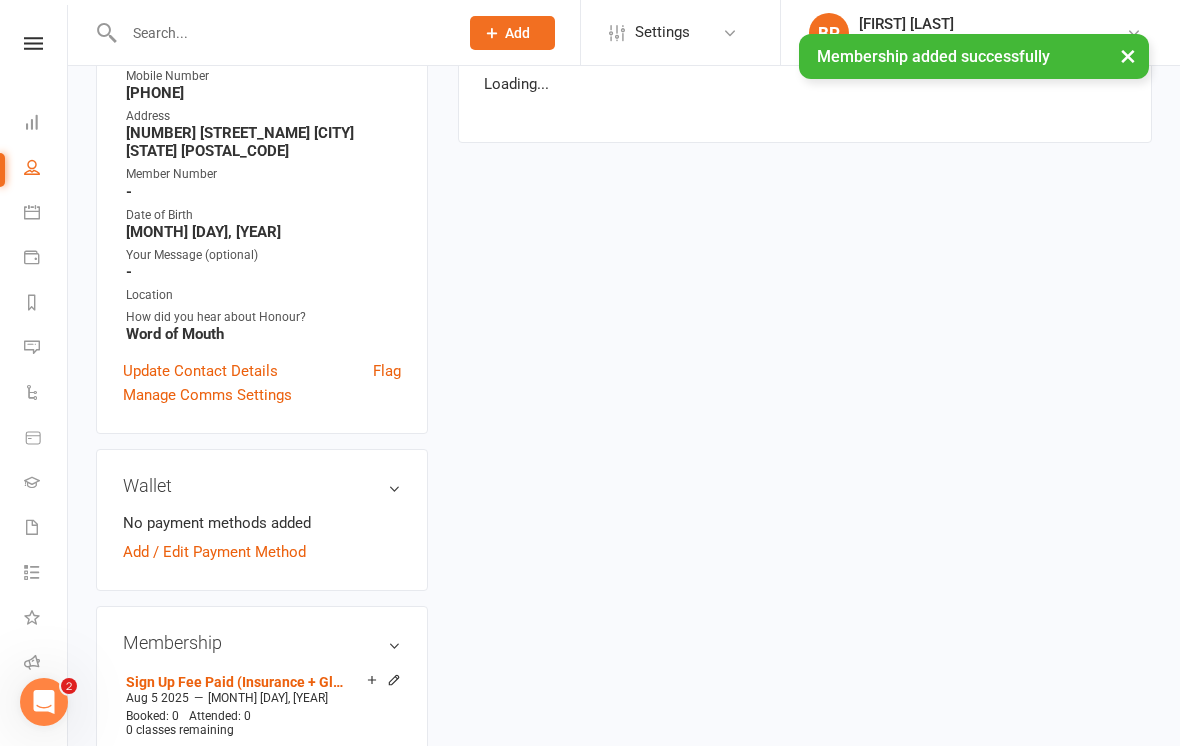 scroll, scrollTop: 0, scrollLeft: 0, axis: both 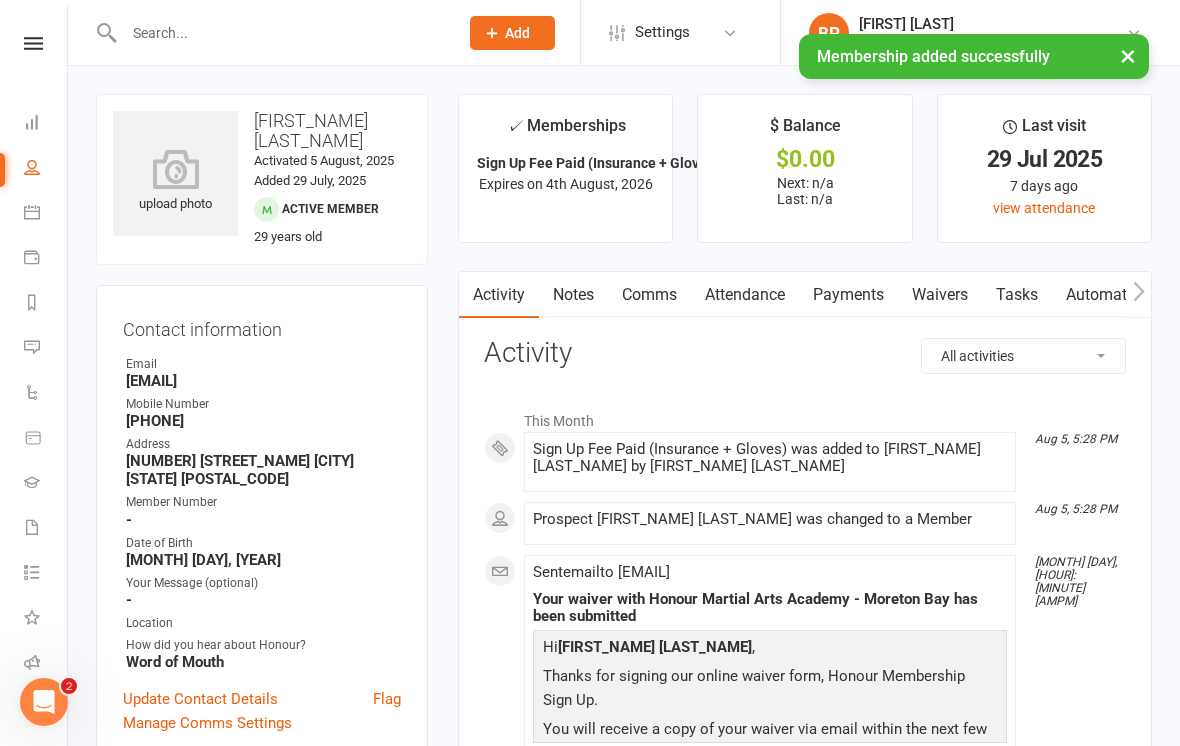 click on "Payments" at bounding box center [848, 295] 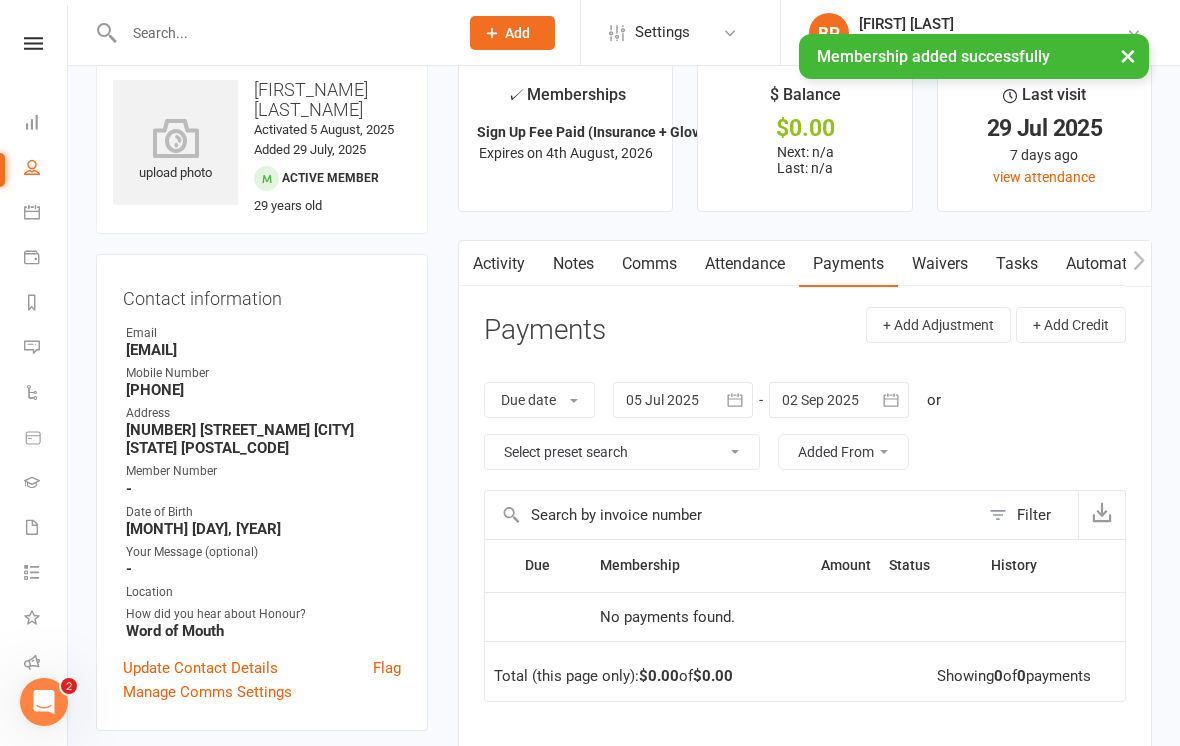 scroll, scrollTop: 0, scrollLeft: 0, axis: both 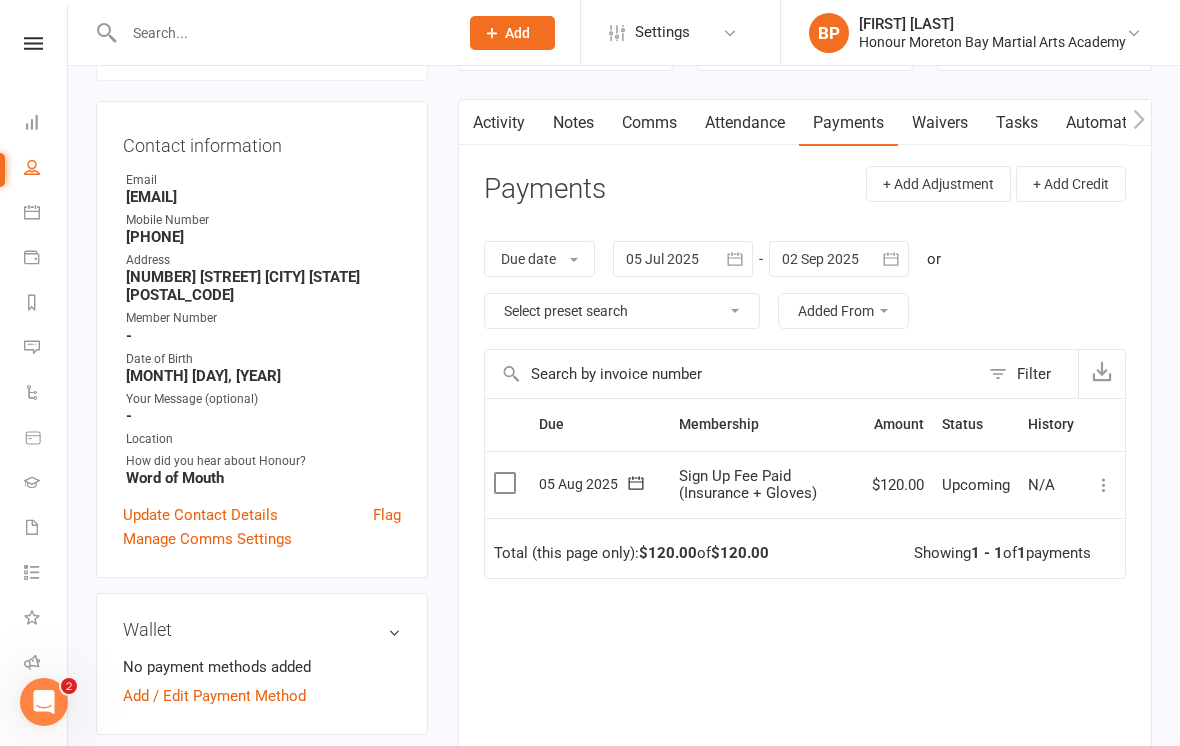 click at bounding box center (1104, 485) 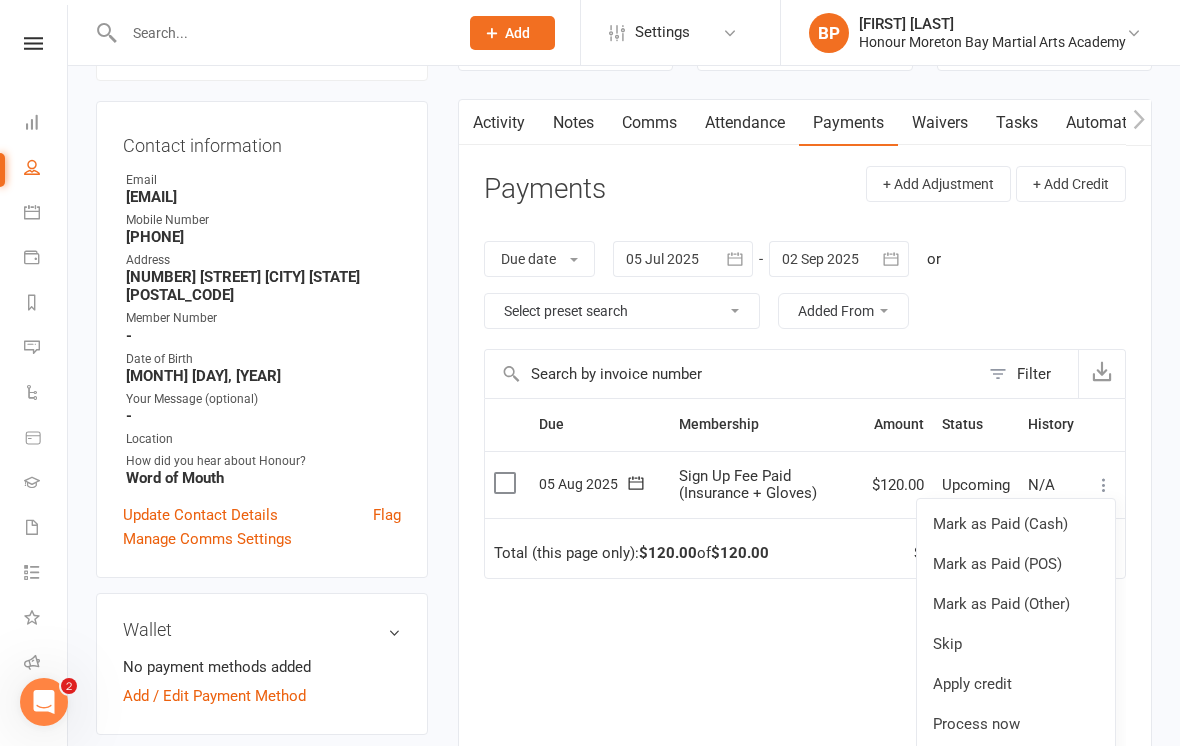 click on "Mark as Paid (POS)" at bounding box center (1016, 564) 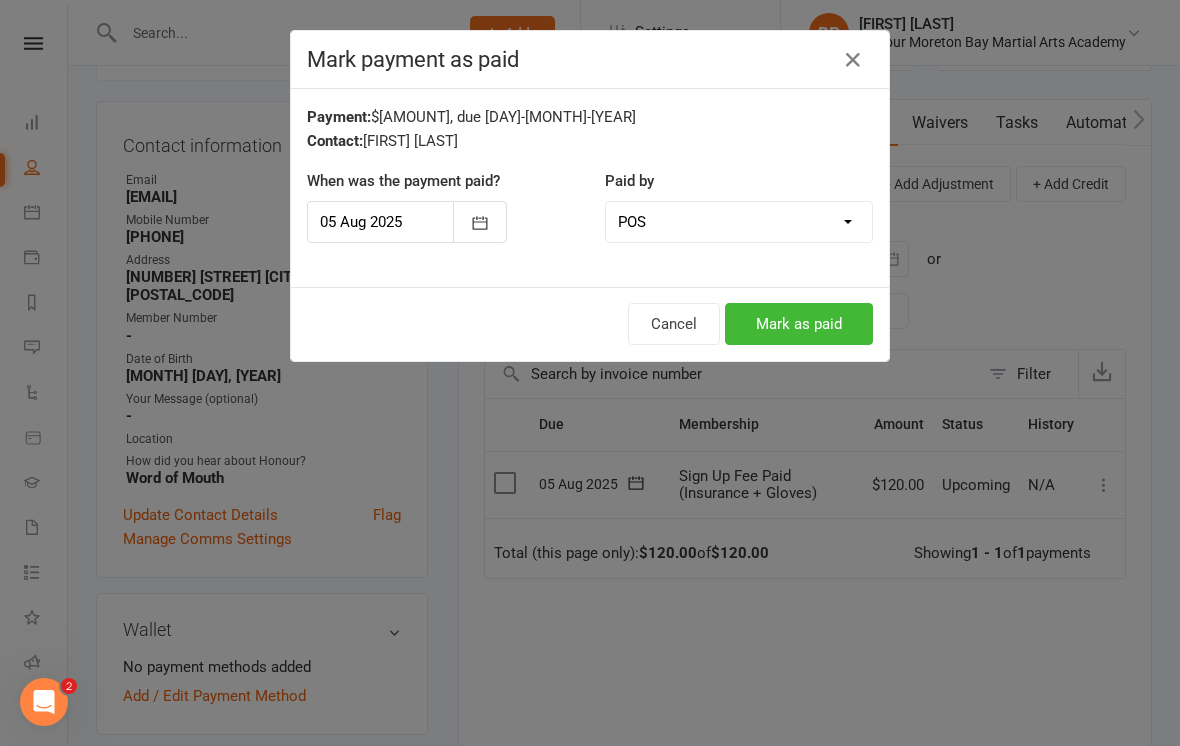 click on "Mark as paid" at bounding box center [799, 324] 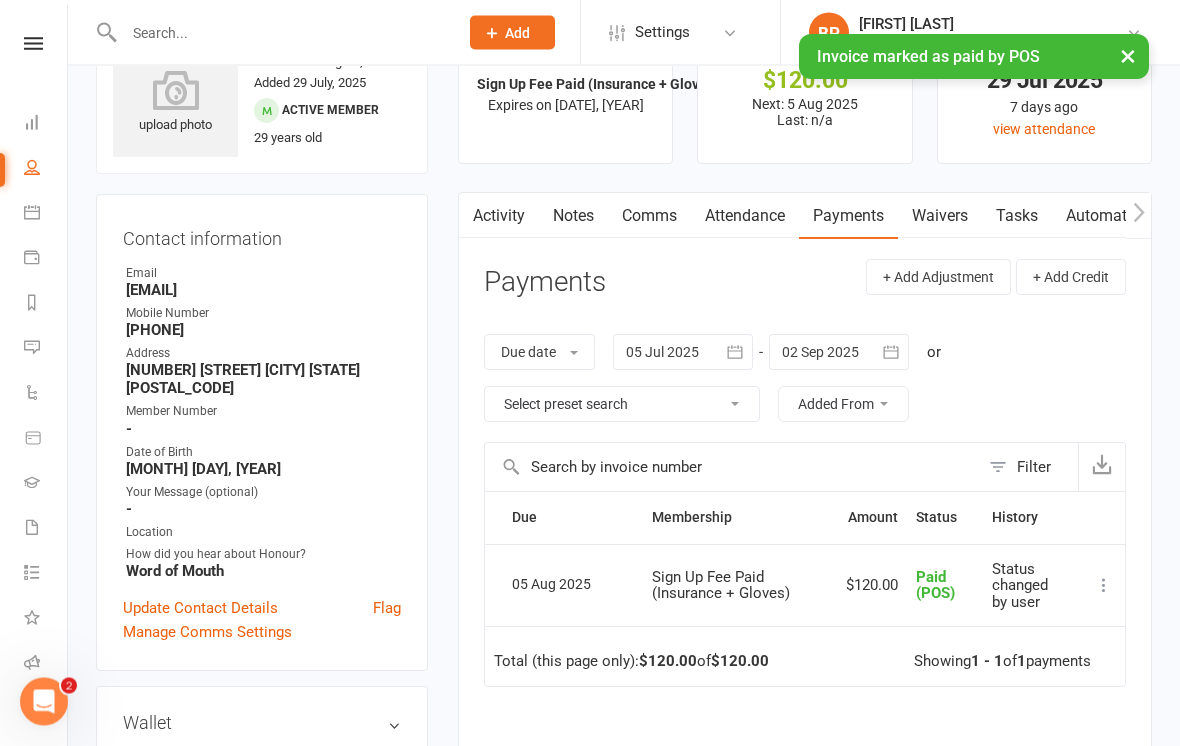 scroll, scrollTop: 0, scrollLeft: 0, axis: both 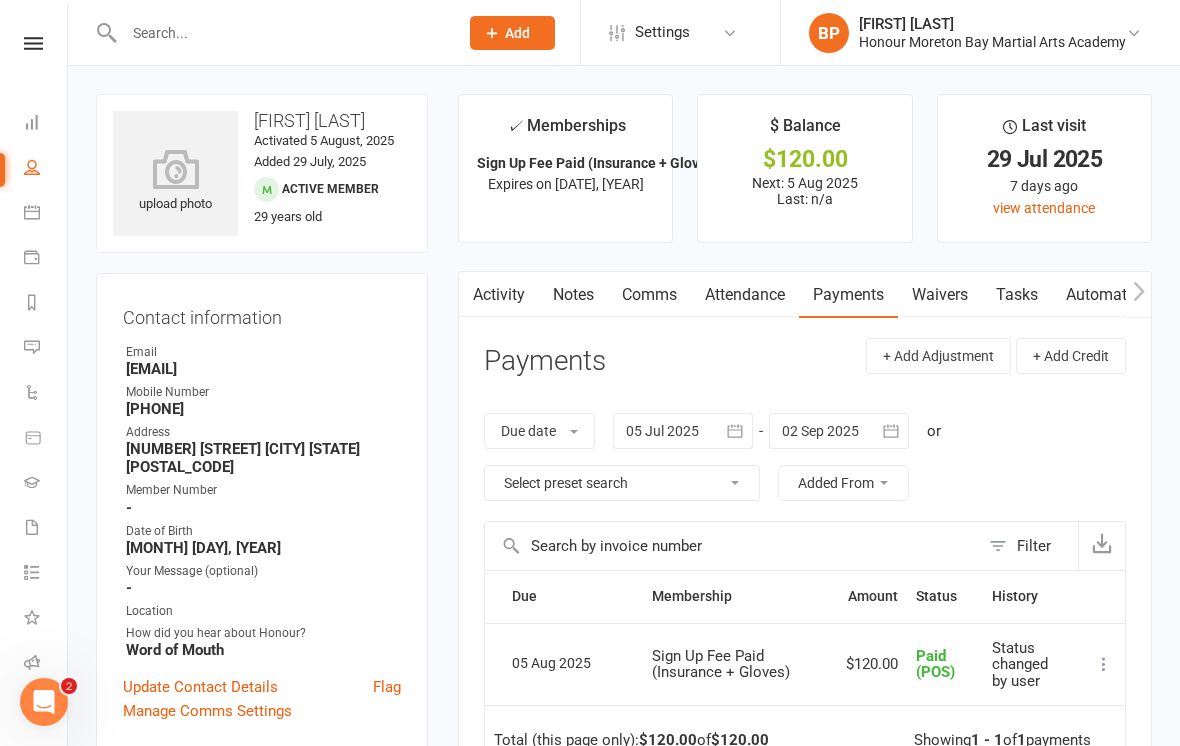 click at bounding box center (281, 33) 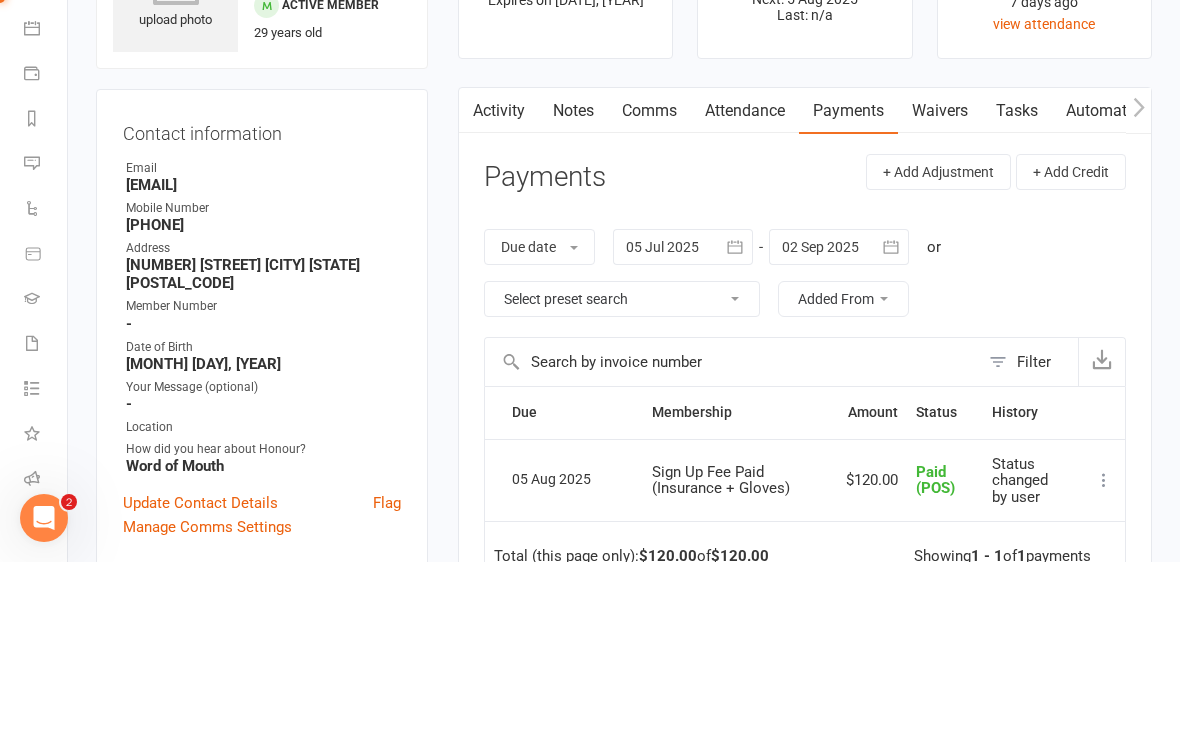 click 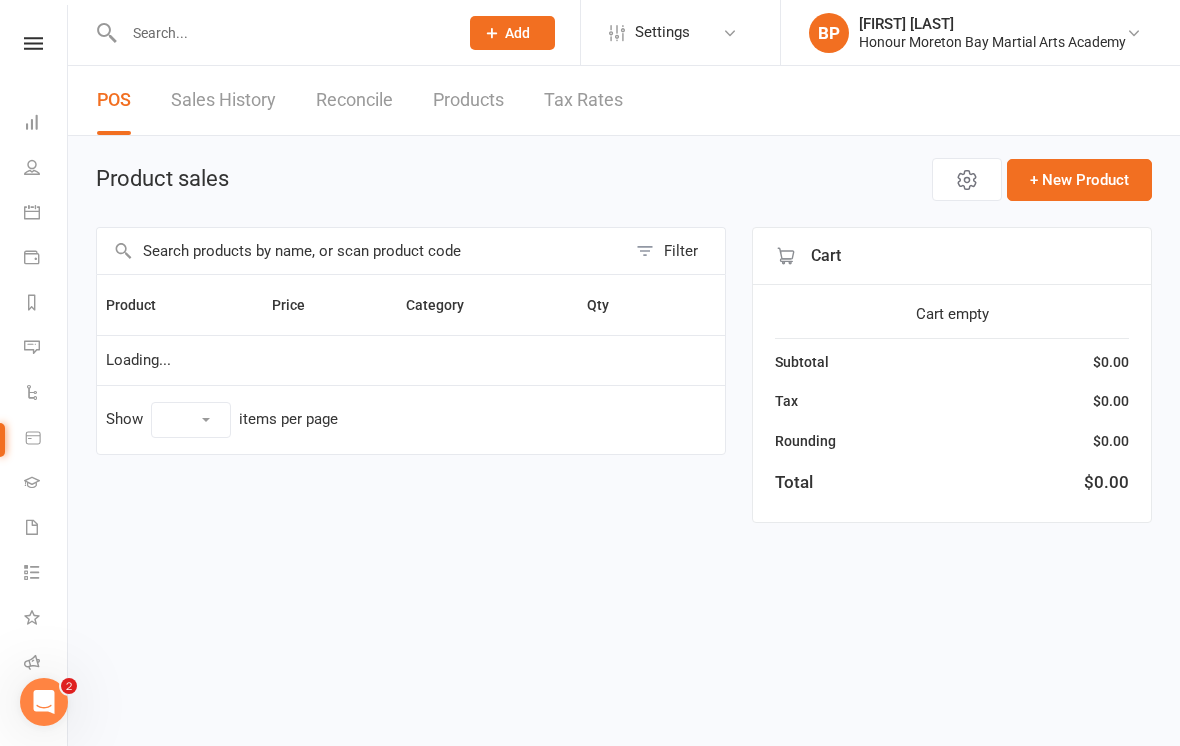 select on "10" 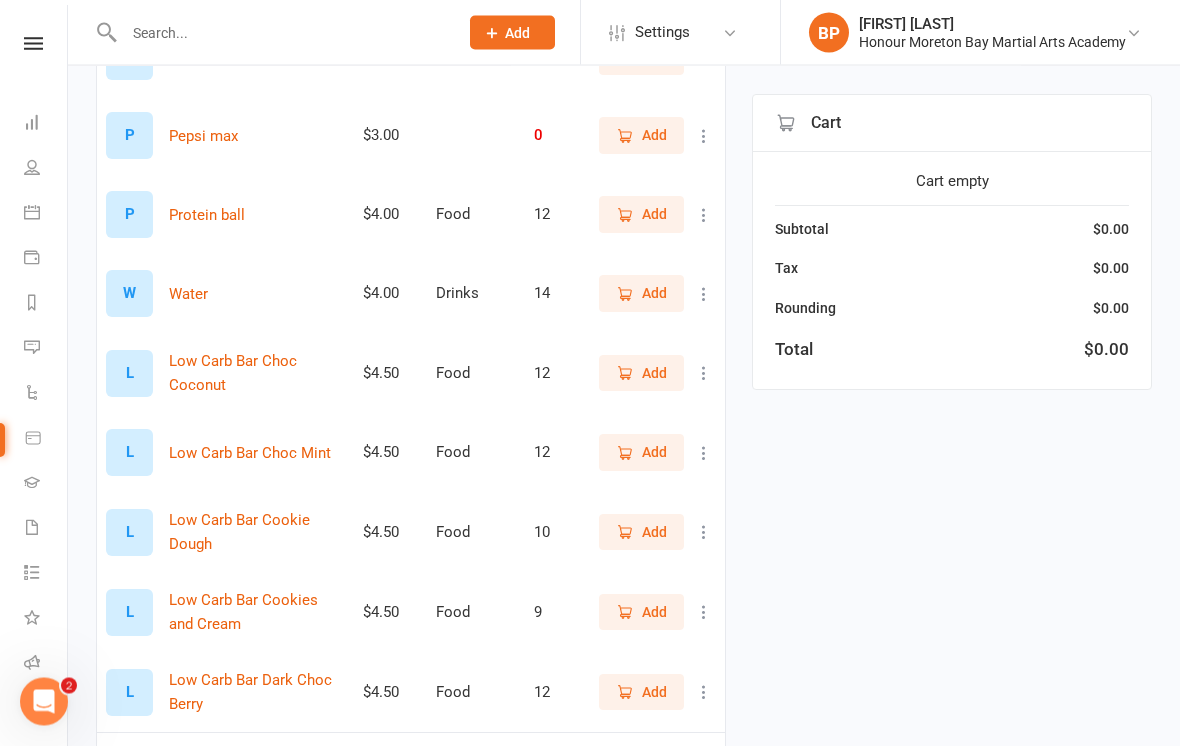 scroll, scrollTop: 525, scrollLeft: 0, axis: vertical 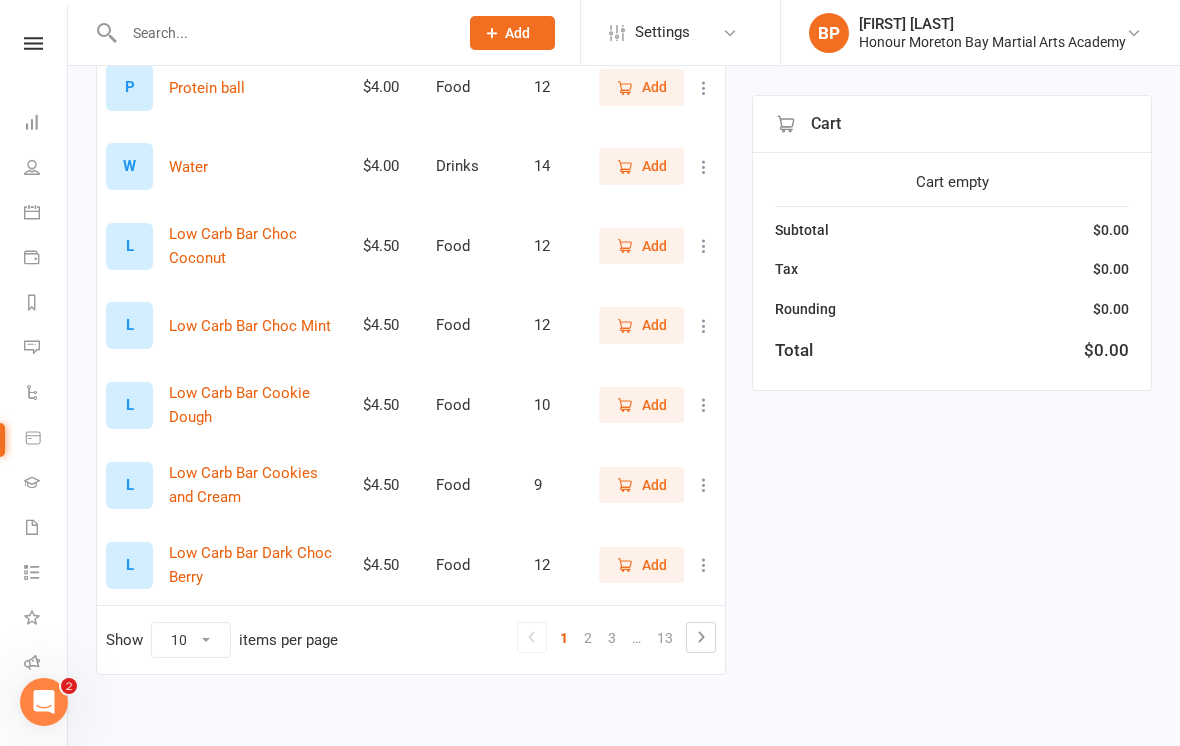 click on "3" at bounding box center [612, 638] 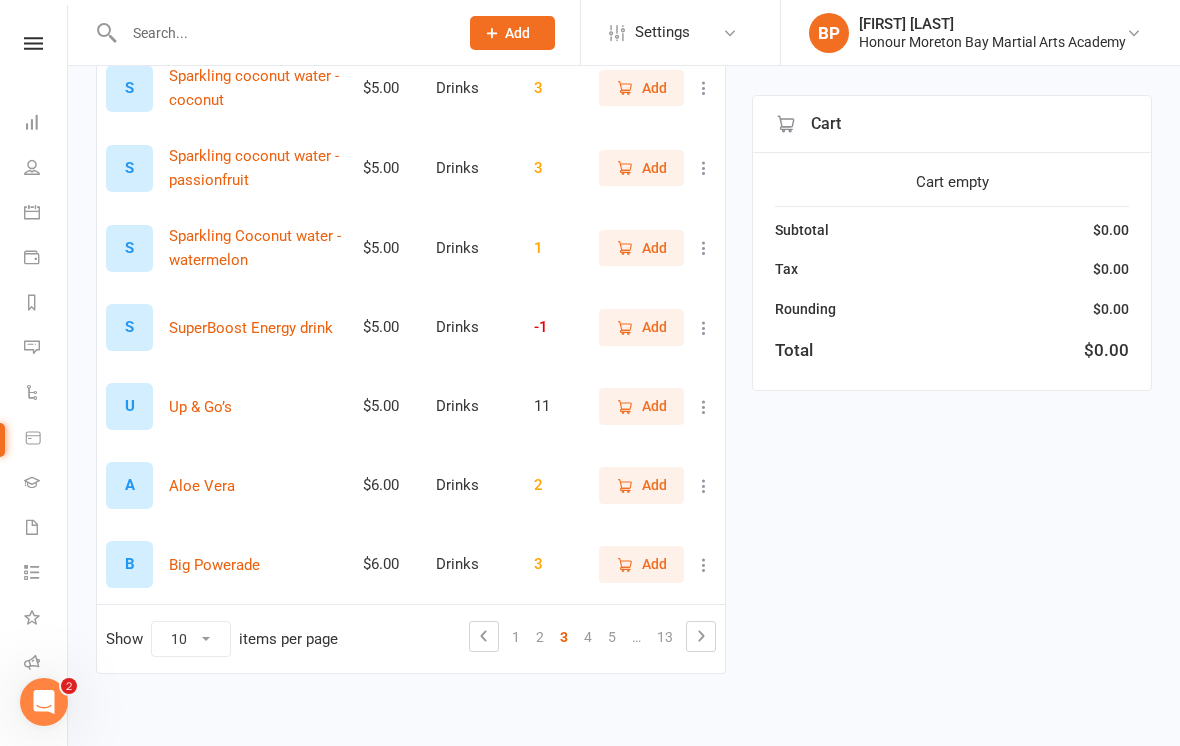 scroll, scrollTop: 524, scrollLeft: 0, axis: vertical 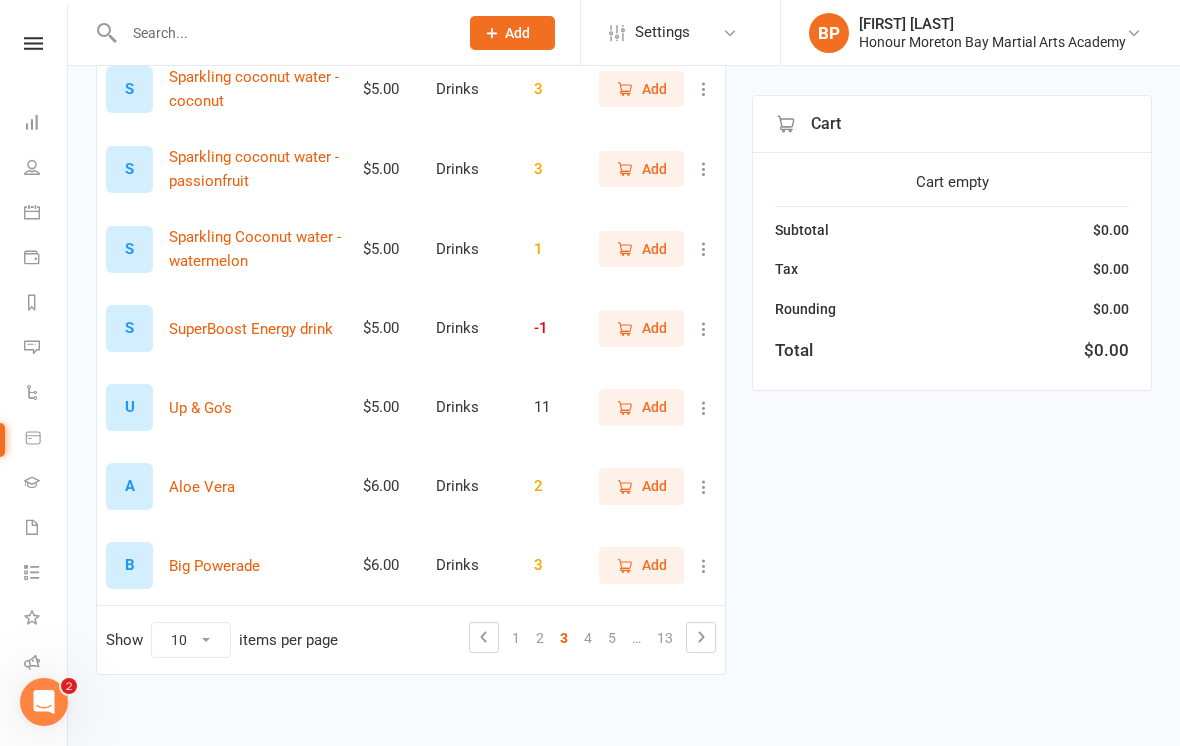 click on "5" at bounding box center (612, 638) 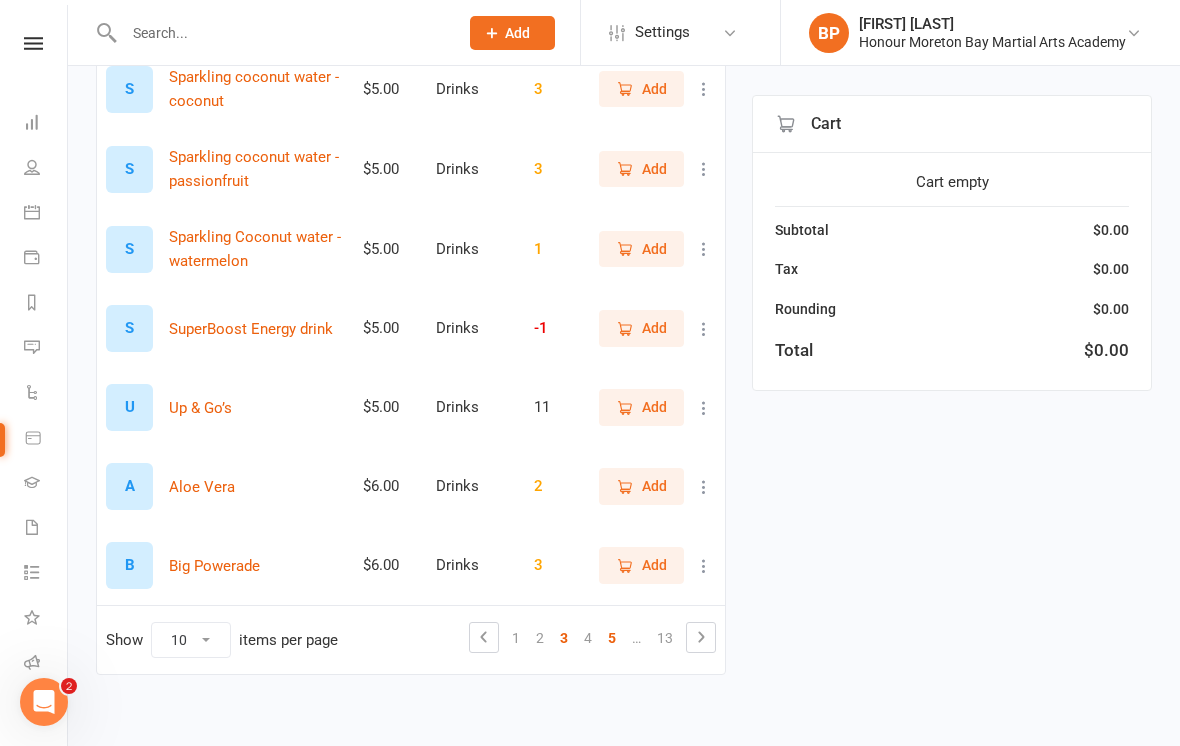 scroll, scrollTop: 523, scrollLeft: 0, axis: vertical 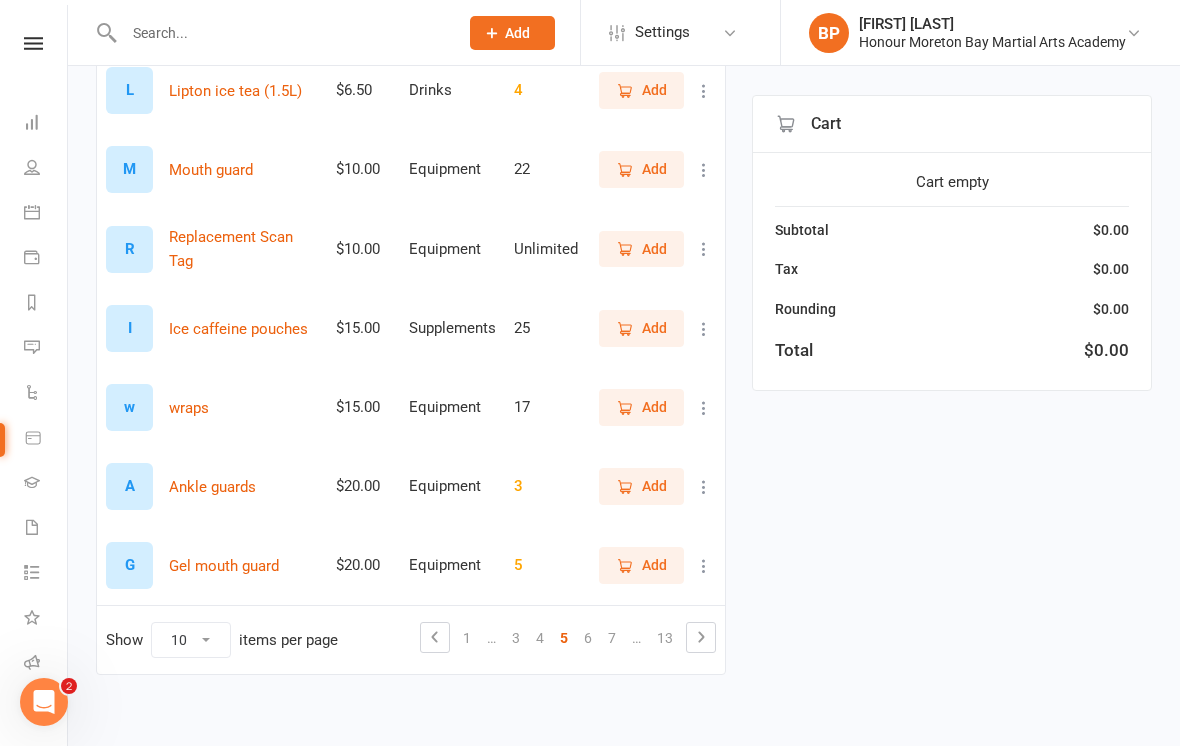 click on "7" at bounding box center [612, 638] 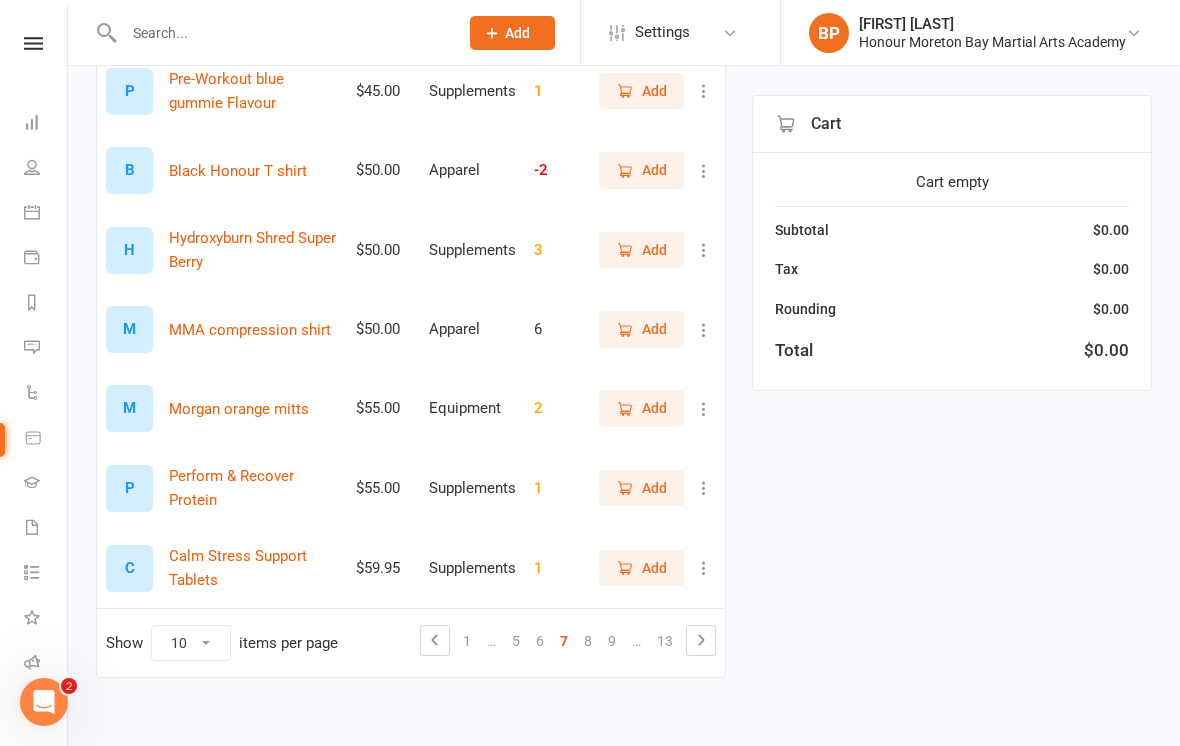 click on "9" at bounding box center [612, 641] 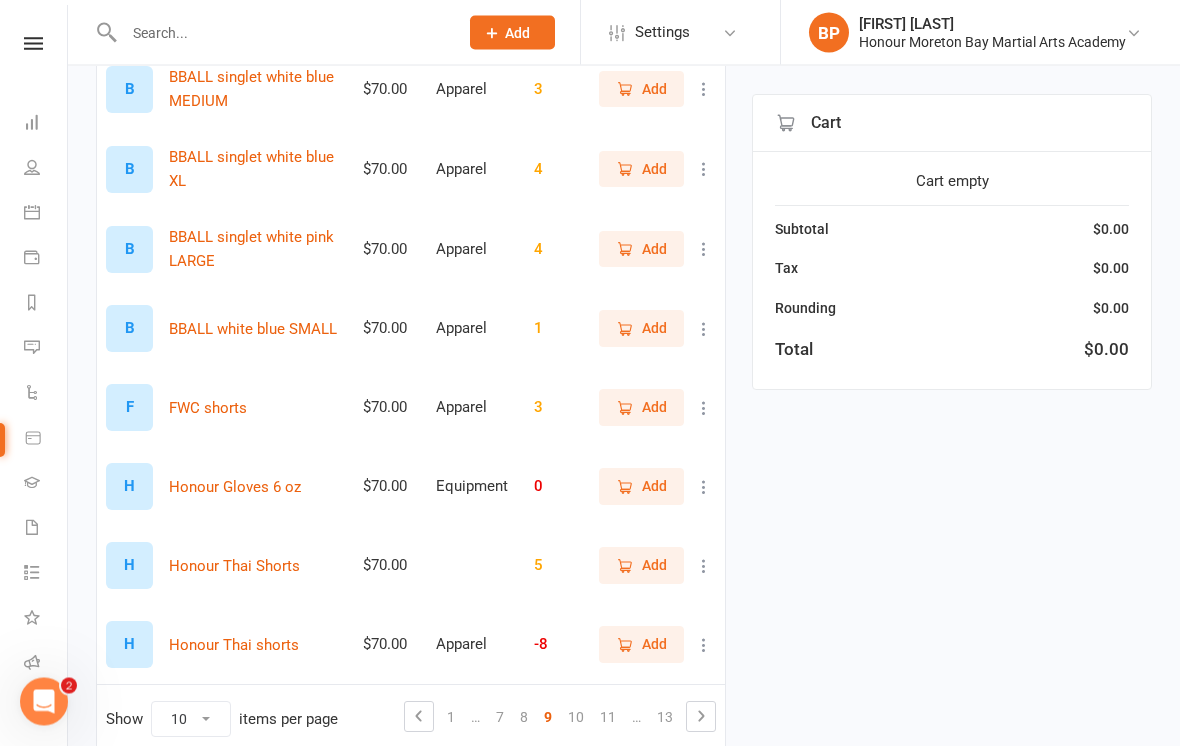 scroll, scrollTop: 447, scrollLeft: 0, axis: vertical 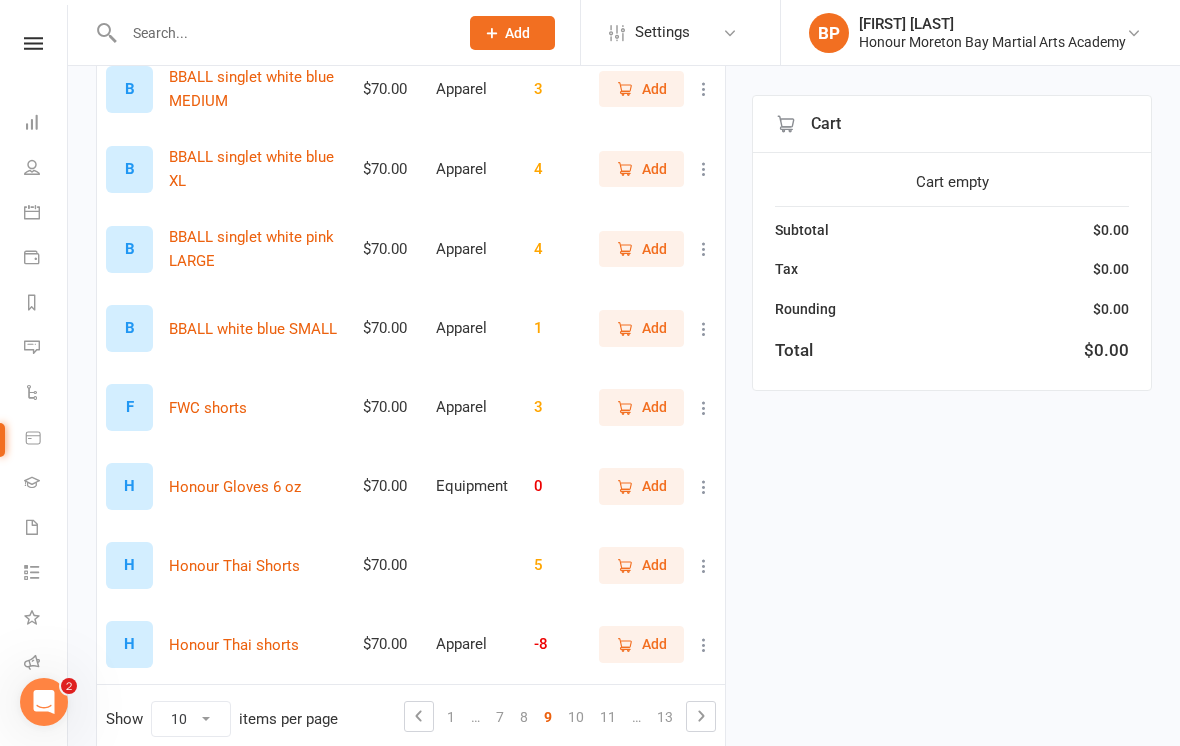 click on "10" at bounding box center (576, 717) 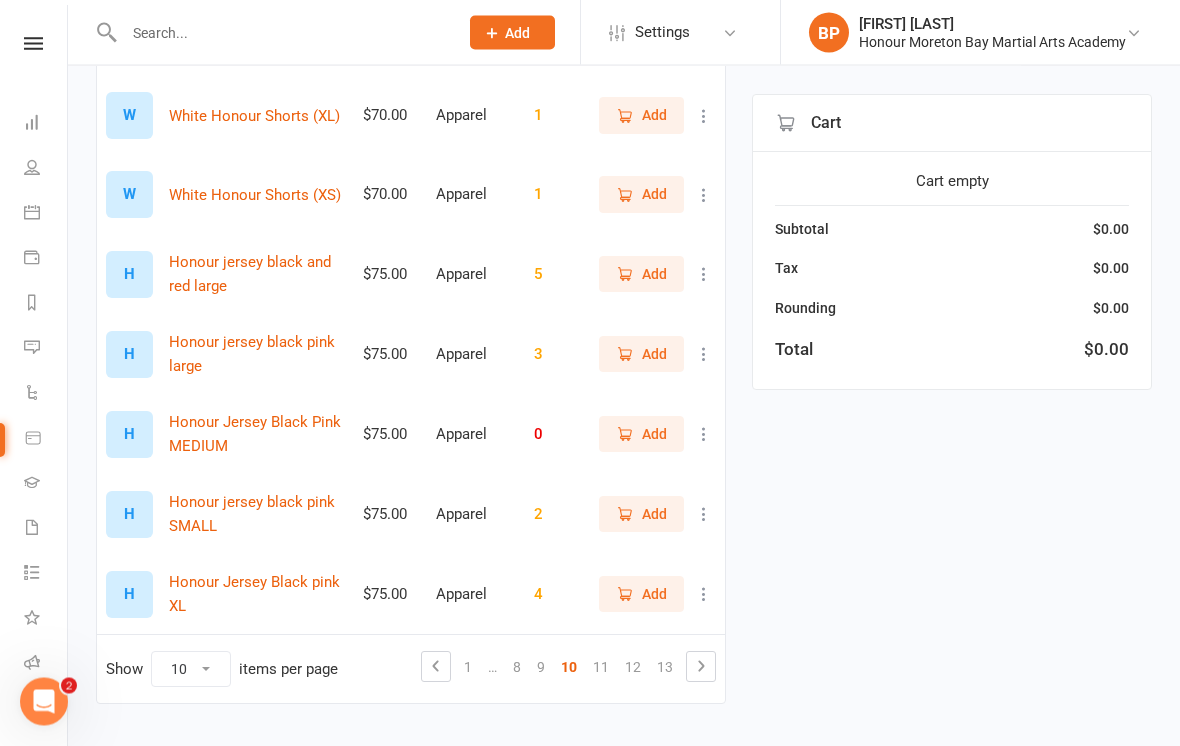 scroll, scrollTop: 494, scrollLeft: 0, axis: vertical 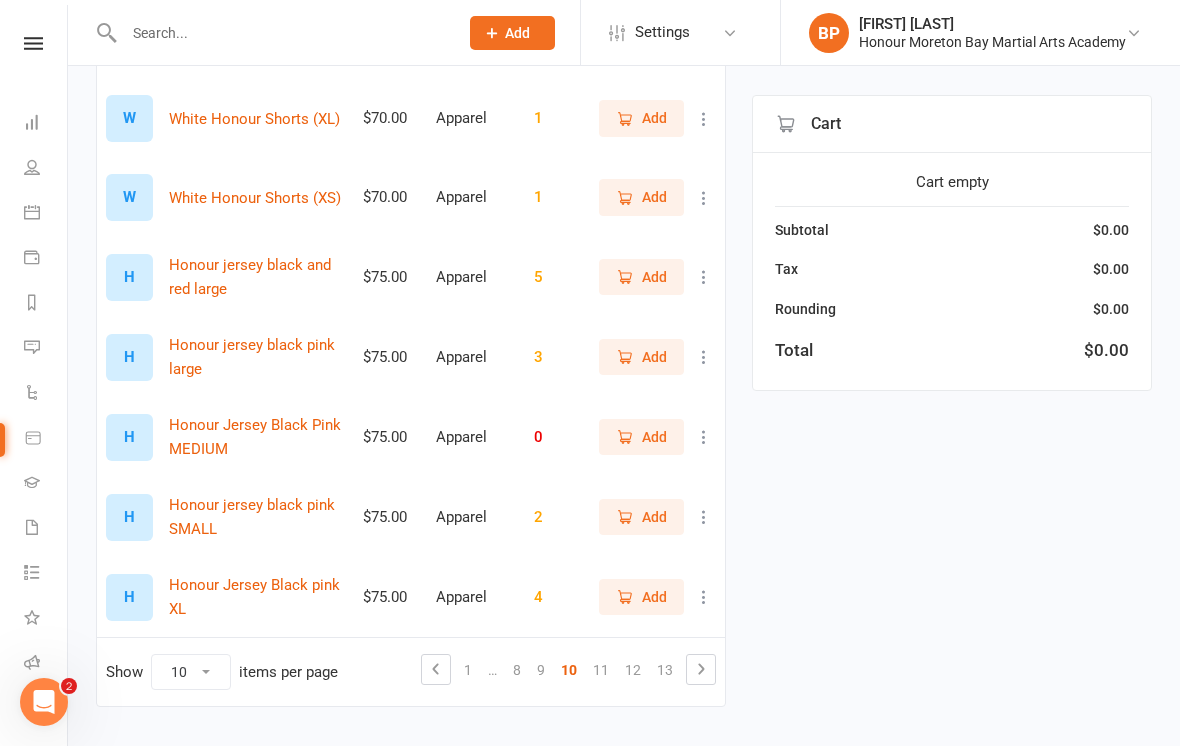 click on "9" at bounding box center (541, 670) 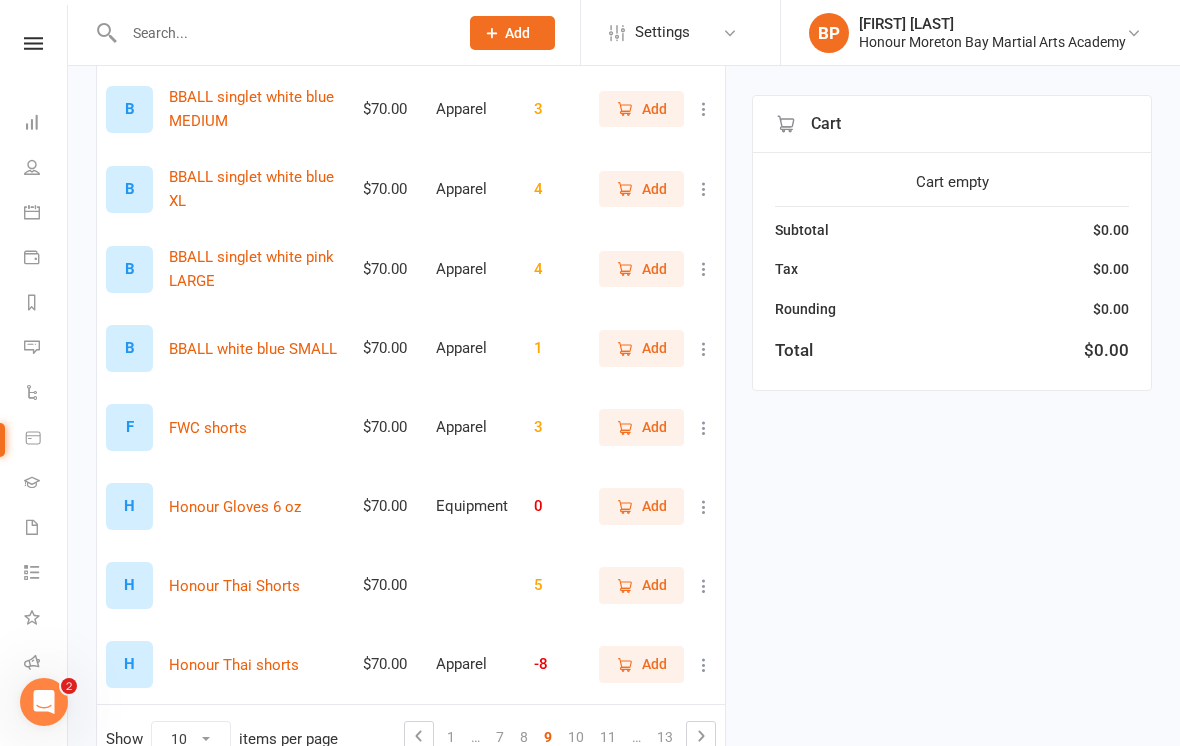 scroll, scrollTop: 426, scrollLeft: 0, axis: vertical 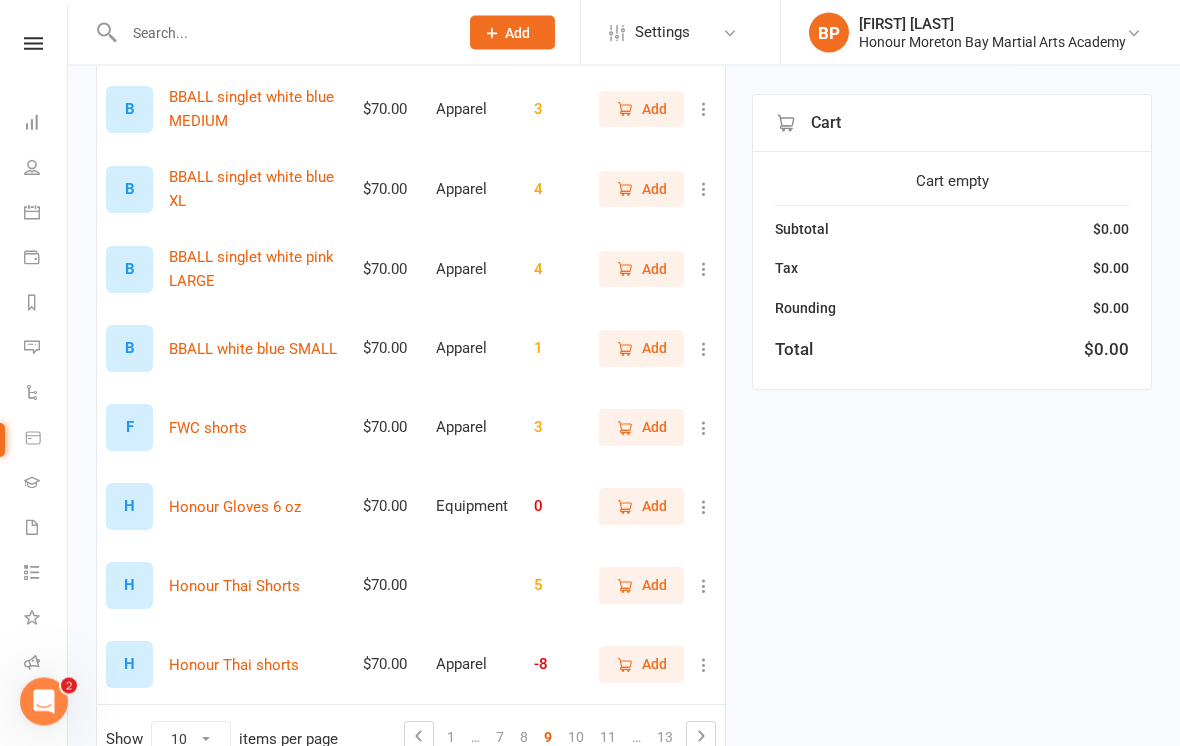 click on "Add" at bounding box center [641, 586] 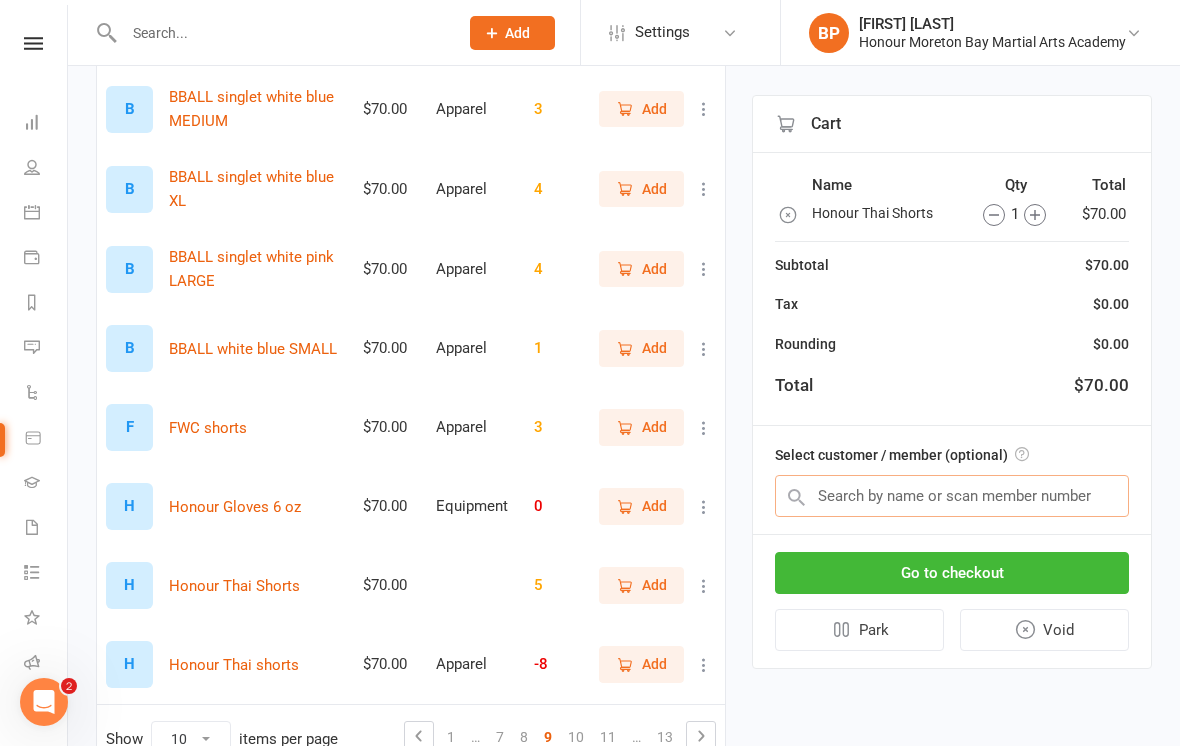 click at bounding box center [952, 496] 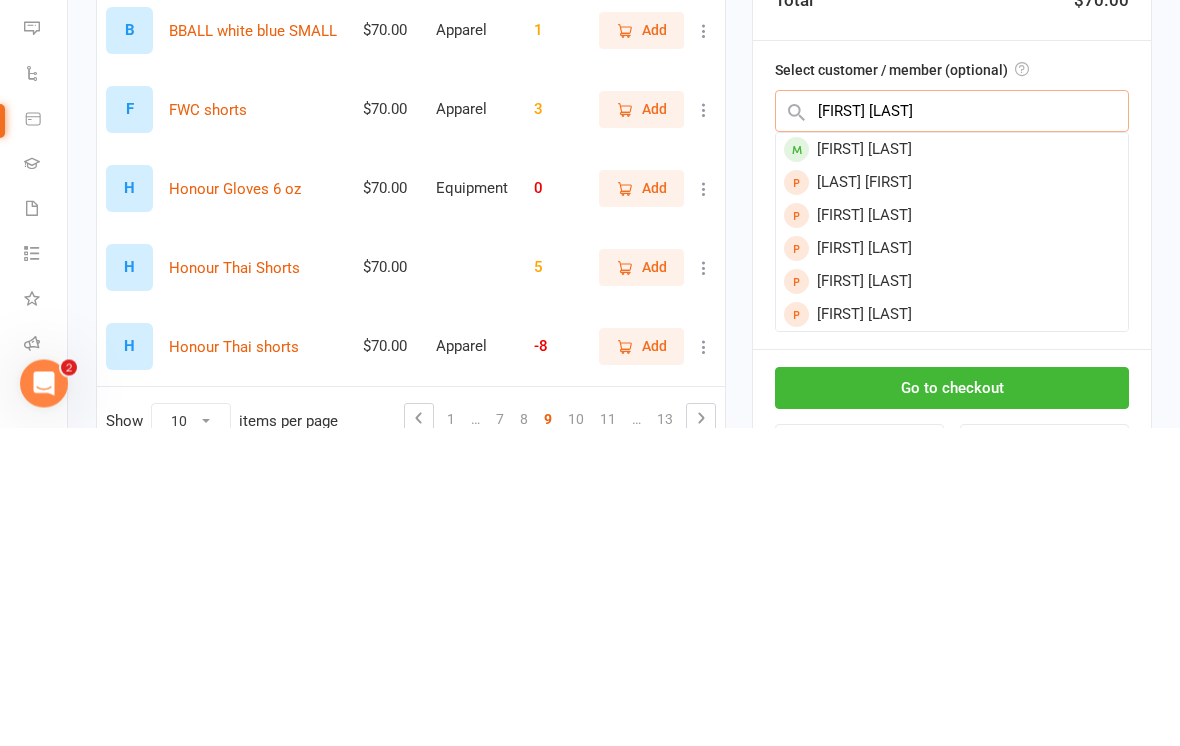 type on "Connor mu" 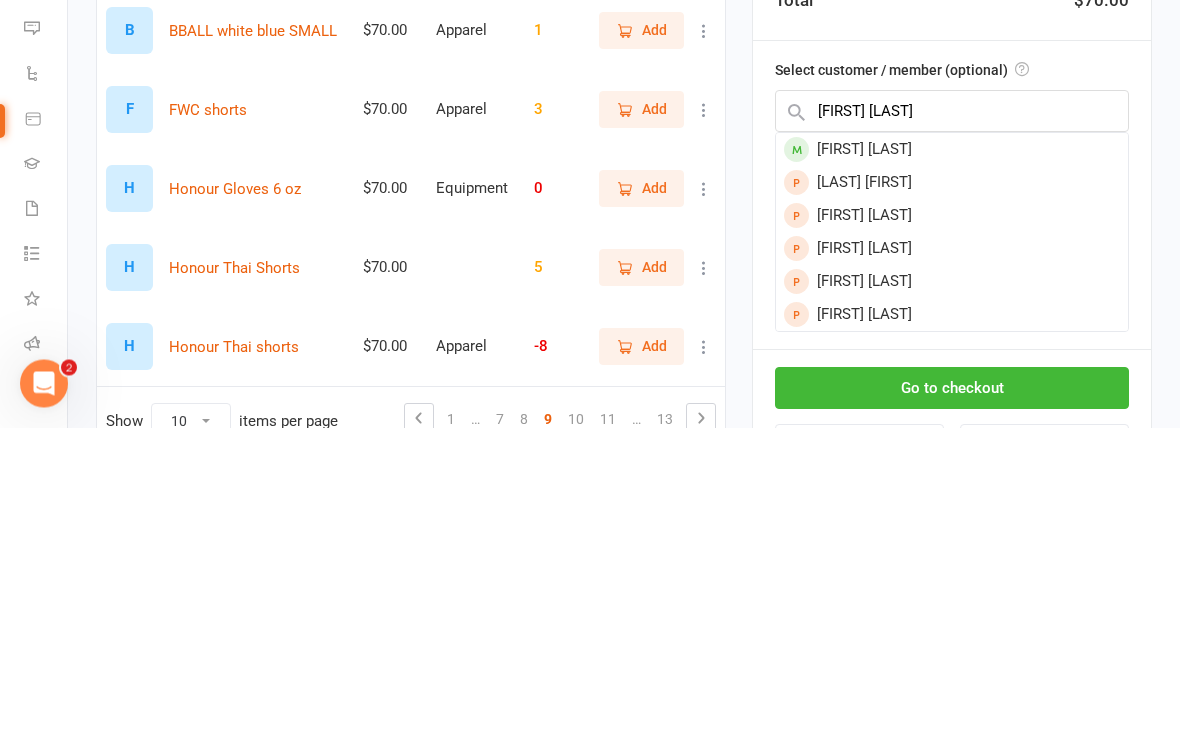 click on "Connor Murray" at bounding box center (952, 468) 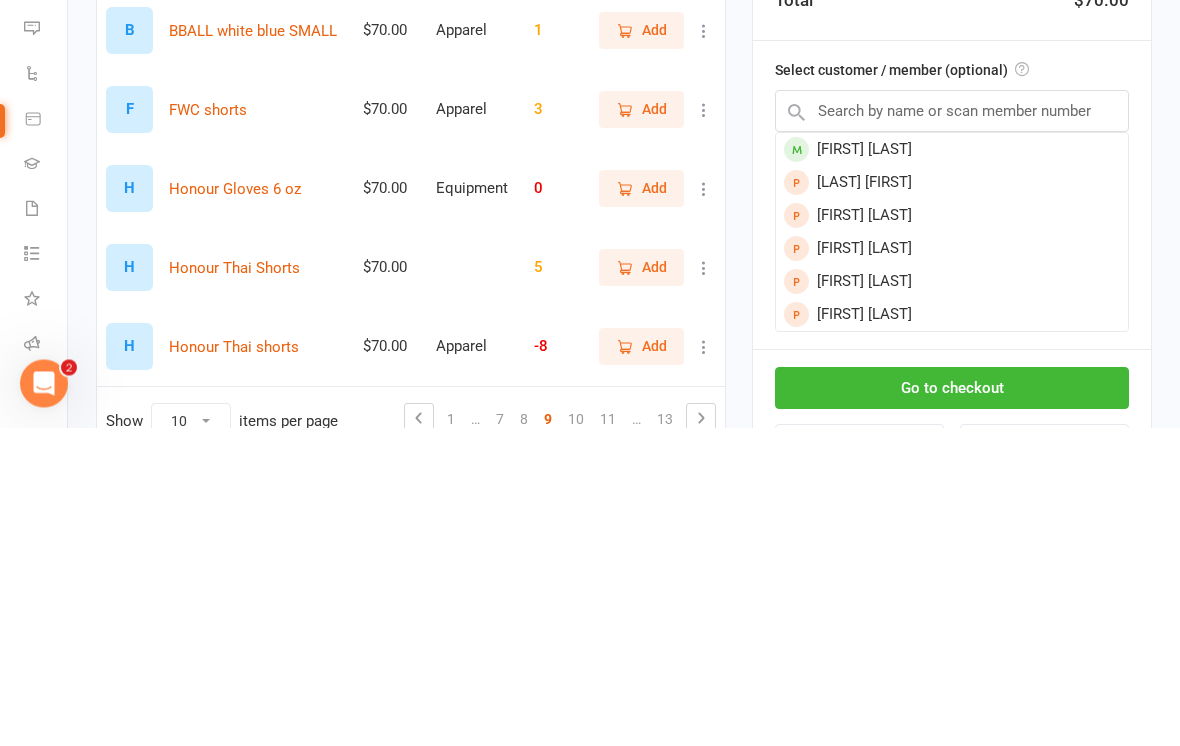 scroll, scrollTop: 525, scrollLeft: 0, axis: vertical 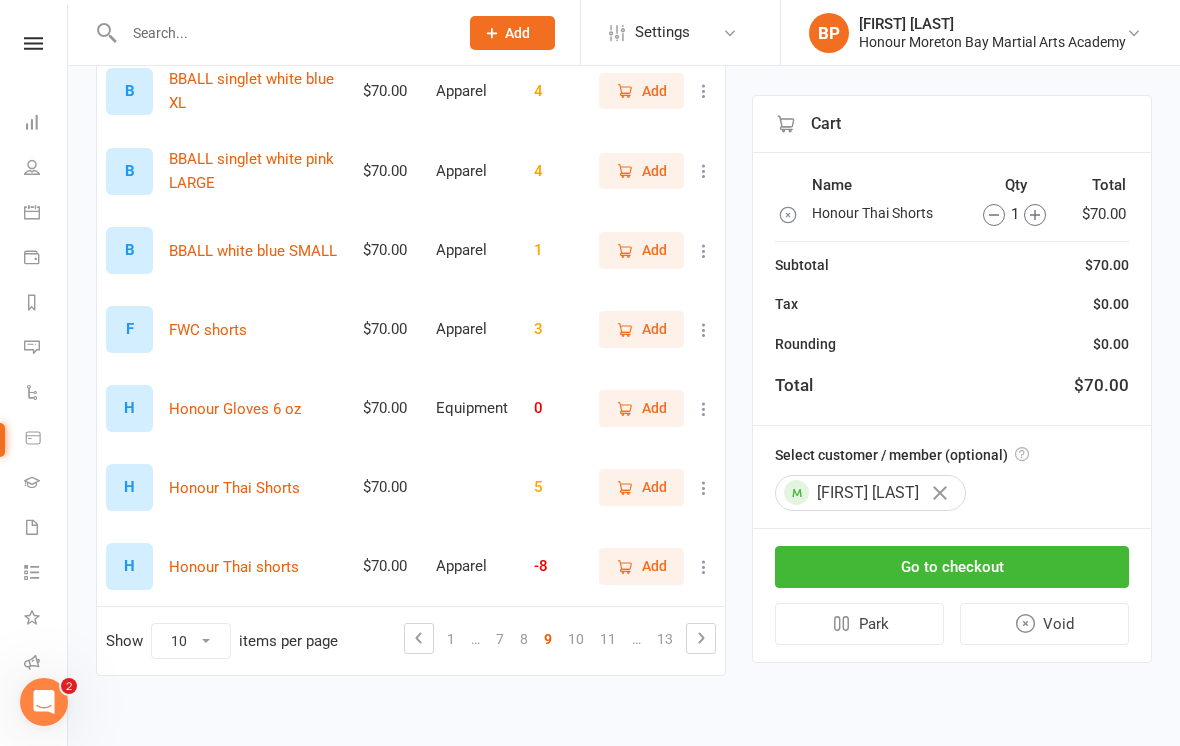 click on "Go to checkout" at bounding box center (952, 567) 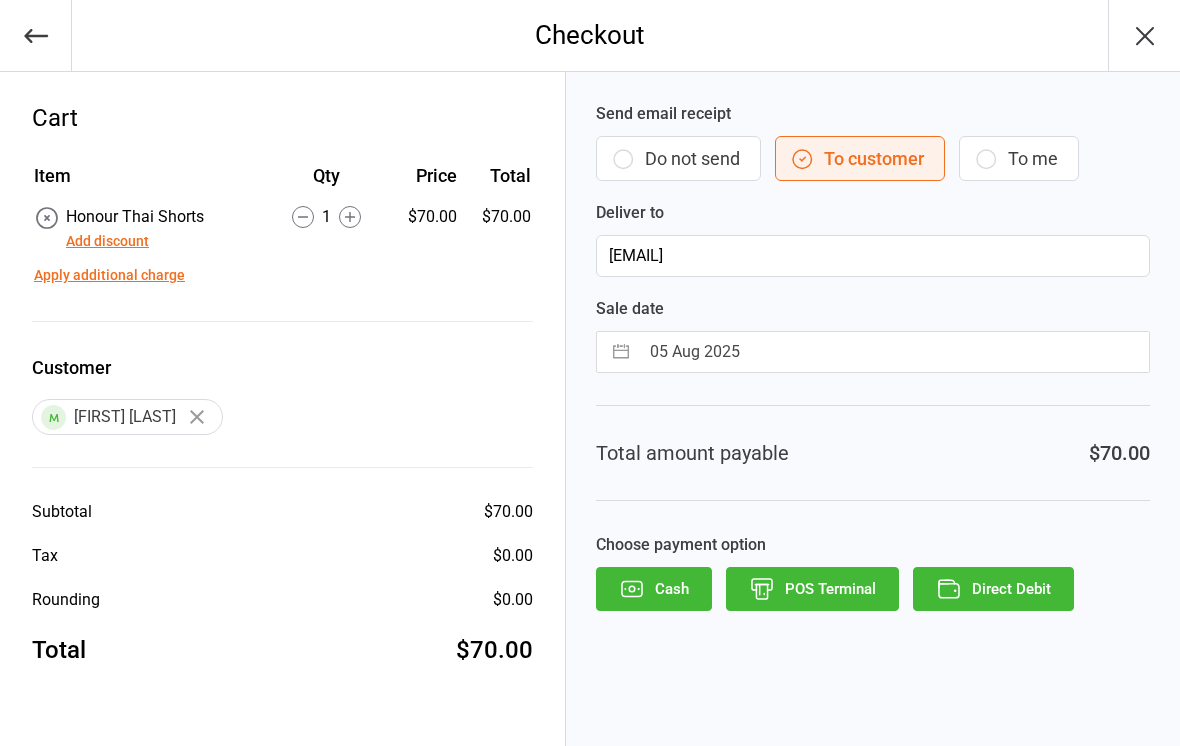 scroll, scrollTop: 0, scrollLeft: 0, axis: both 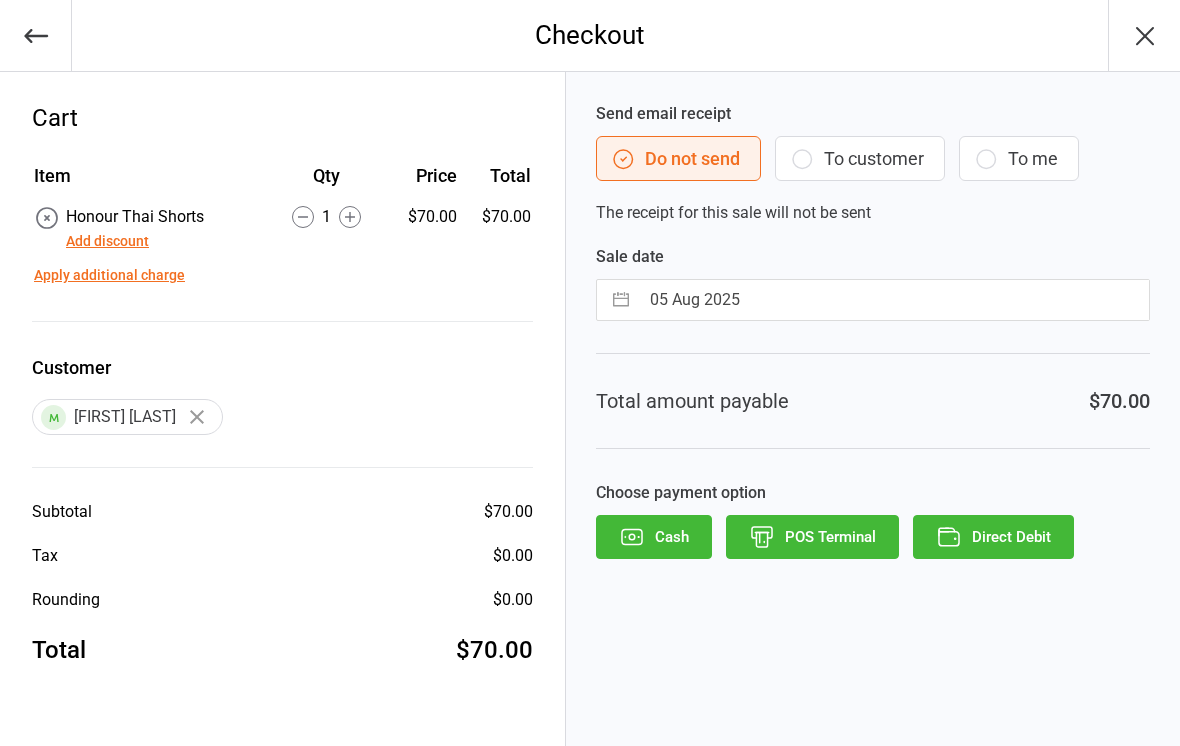 click on "POS Terminal" at bounding box center [812, 537] 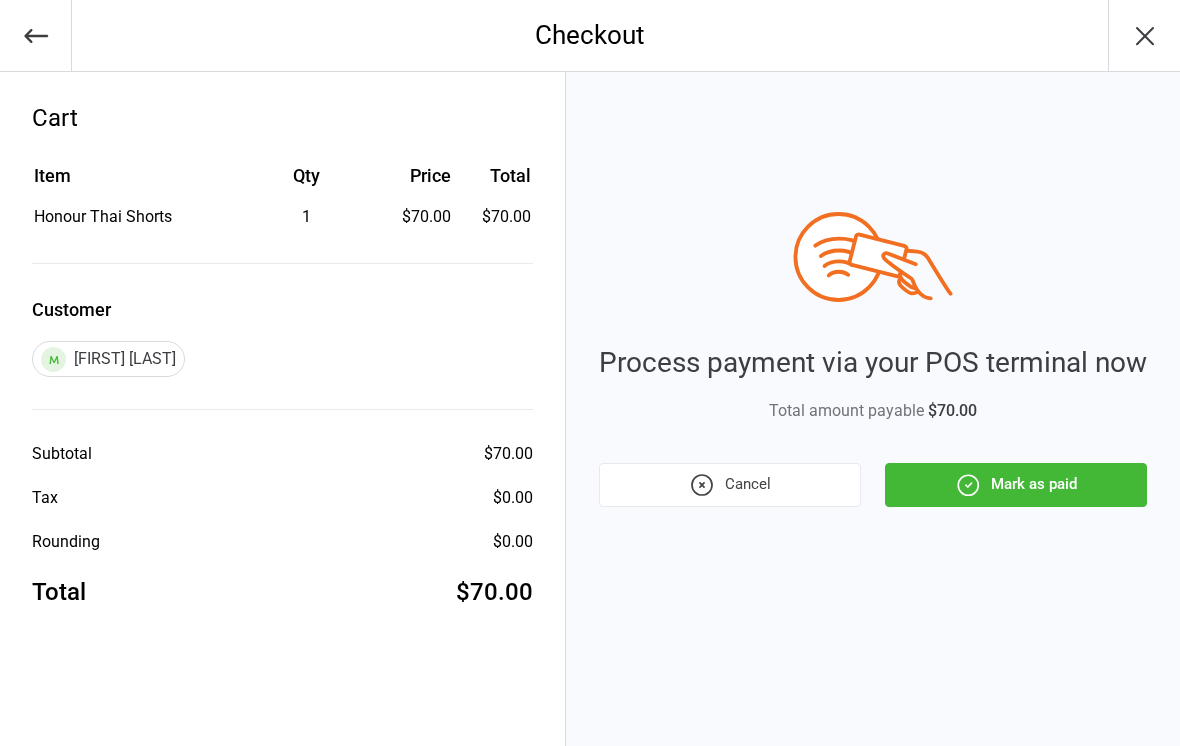click on "Mark as paid" at bounding box center [1016, 485] 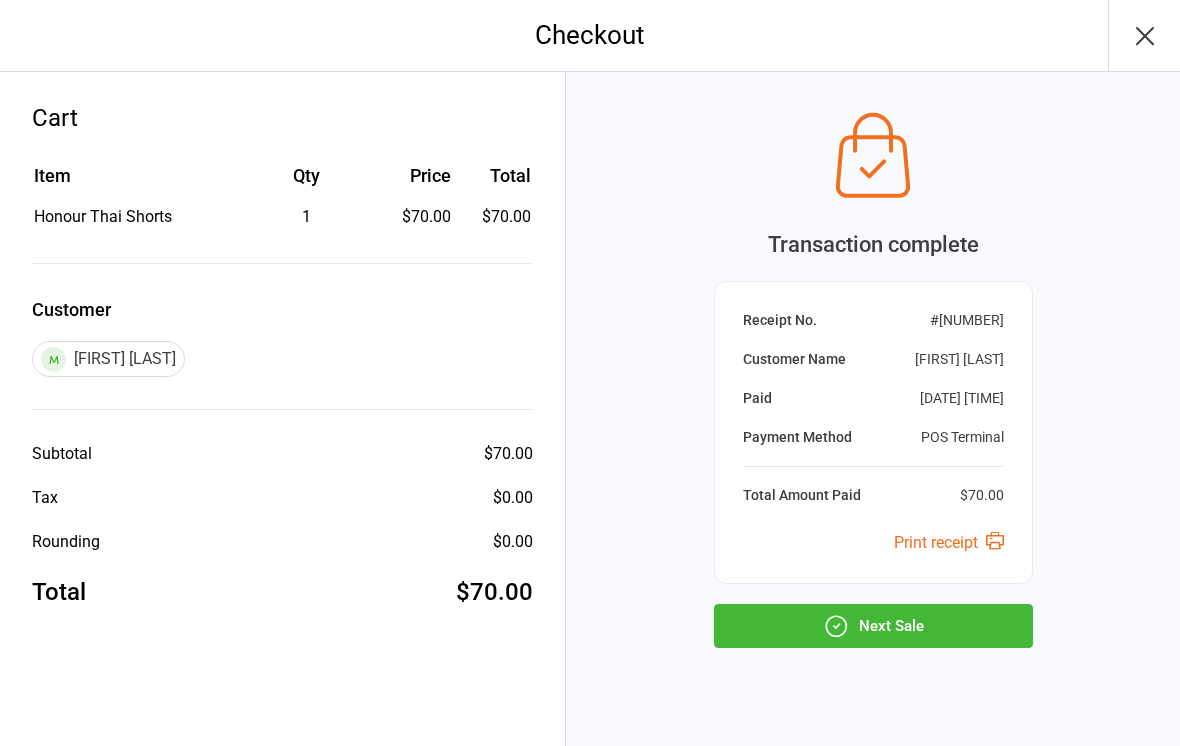 click on "Next Sale" at bounding box center [873, 626] 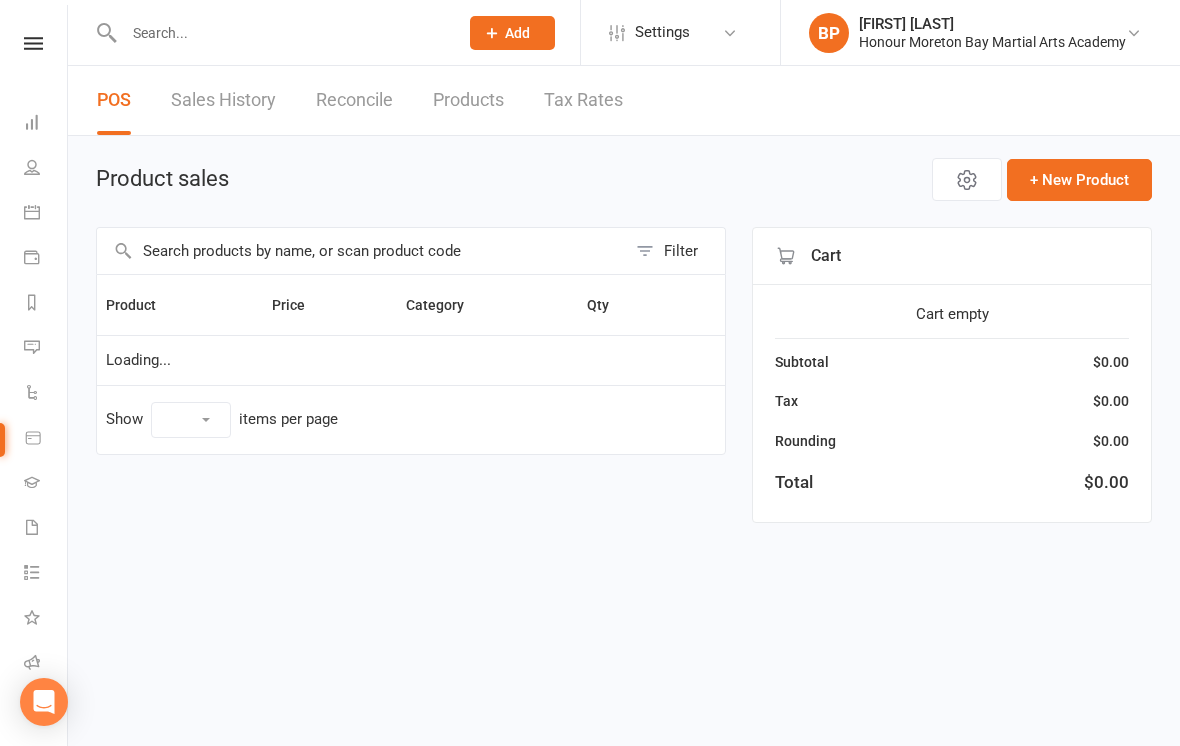 scroll, scrollTop: 0, scrollLeft: 0, axis: both 